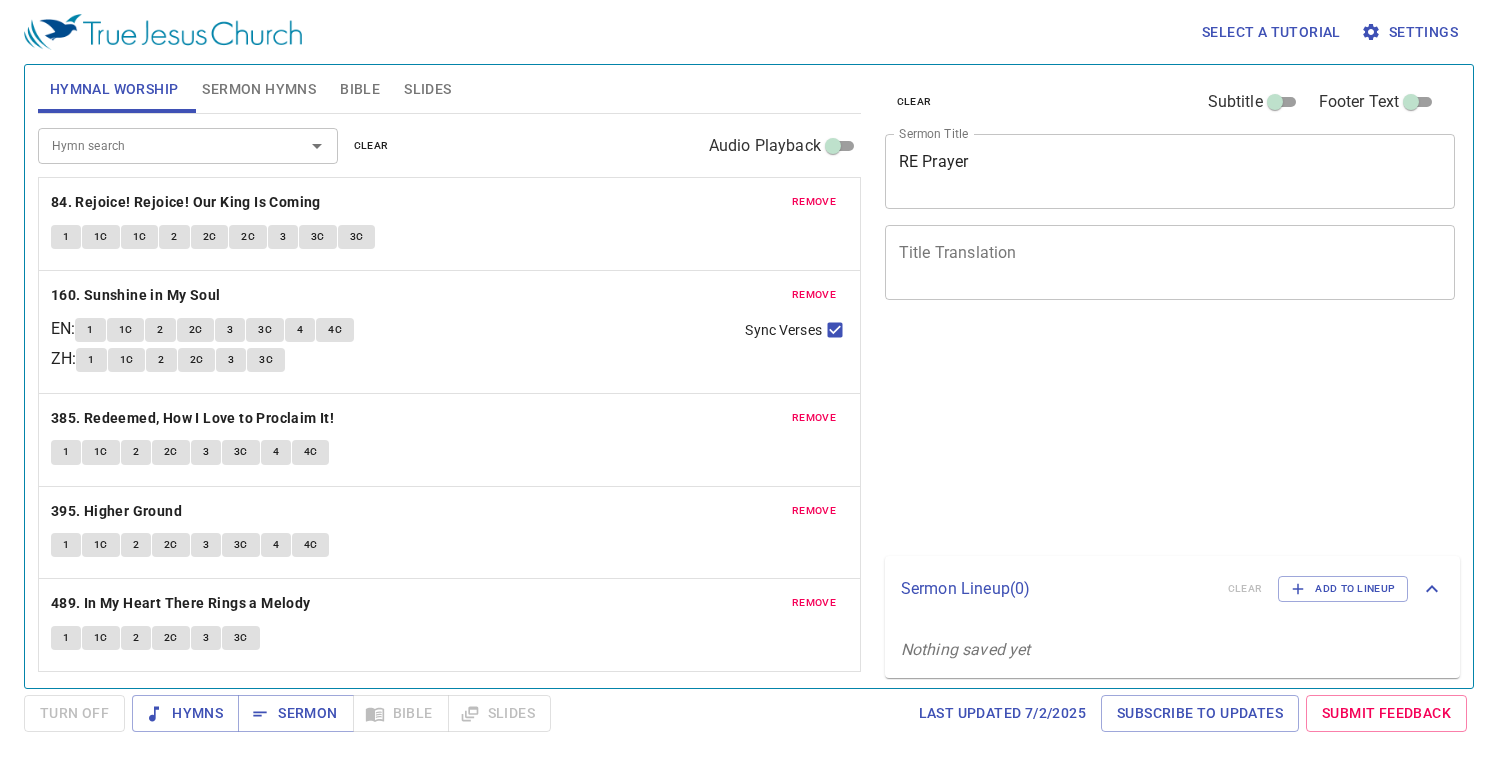 scroll, scrollTop: 0, scrollLeft: 0, axis: both 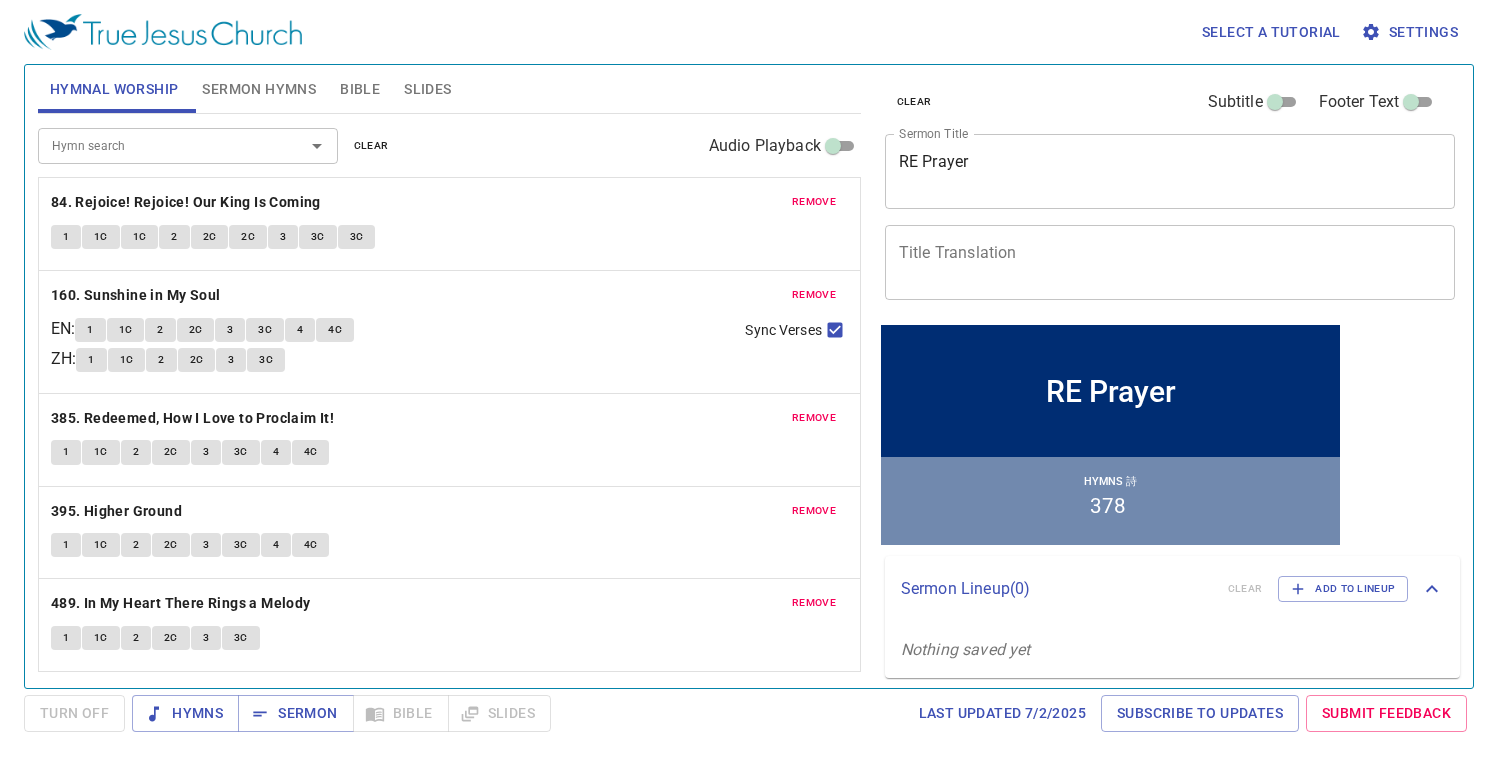 click on "remove" at bounding box center [814, 202] 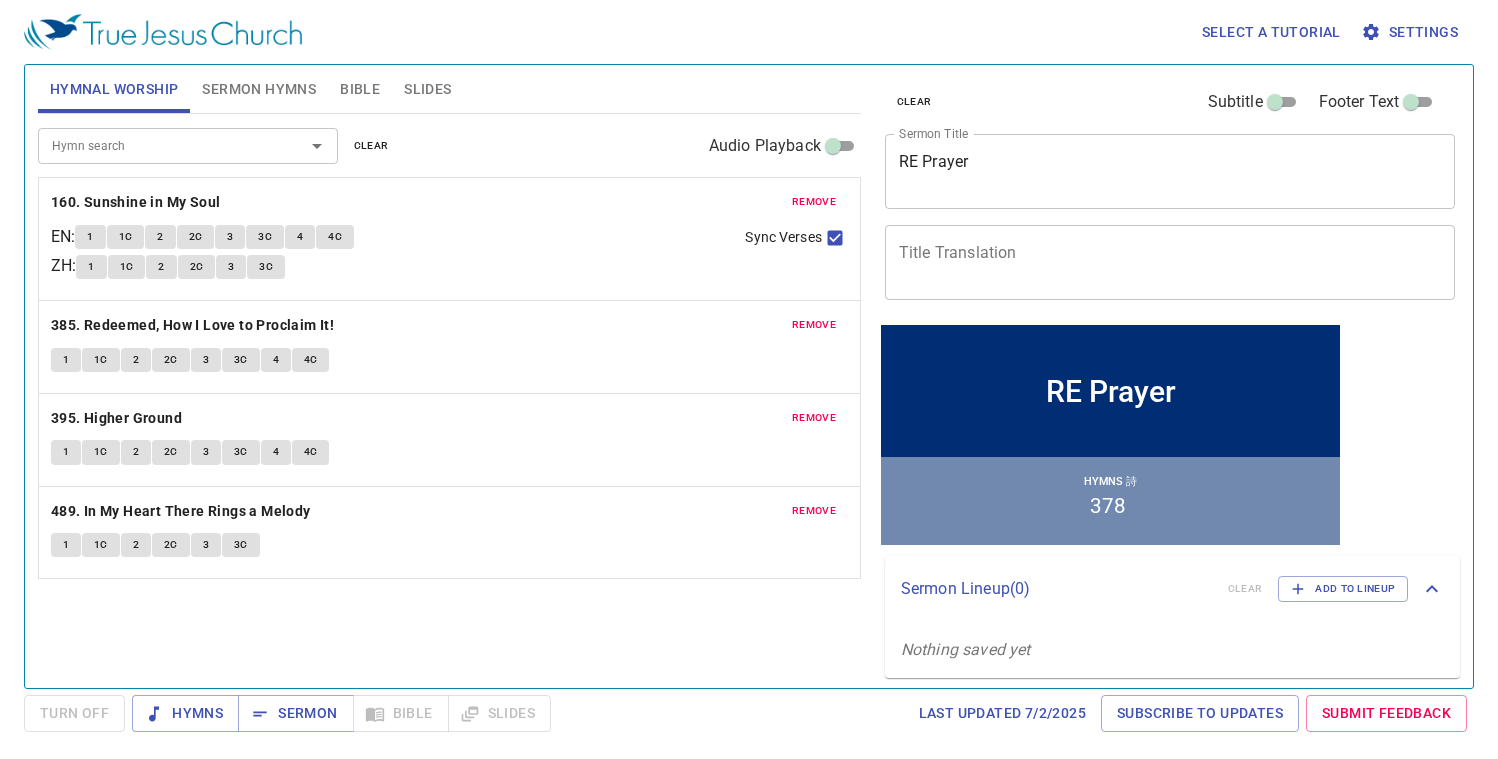 click on "remove" at bounding box center (814, 202) 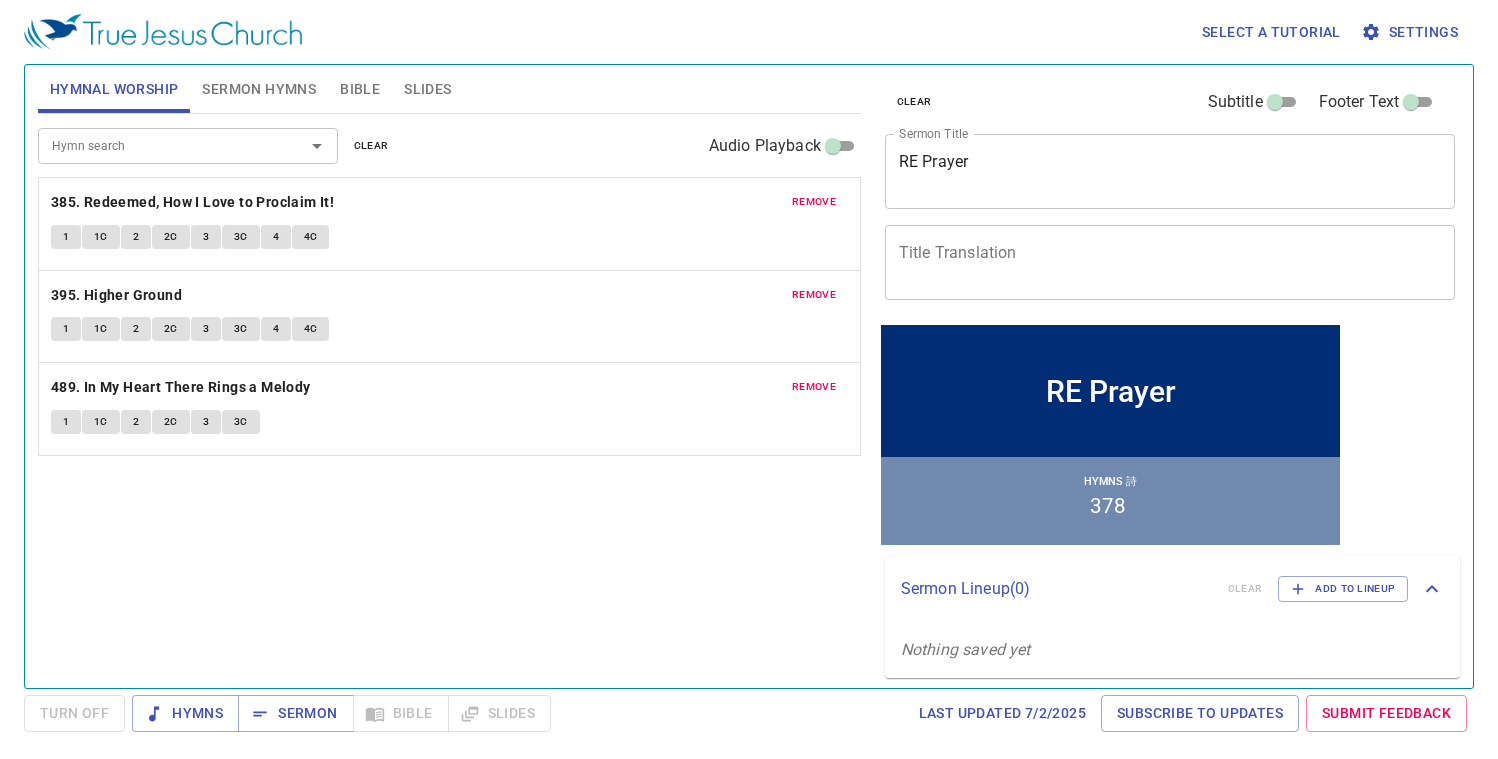 click on "remove" at bounding box center [814, 202] 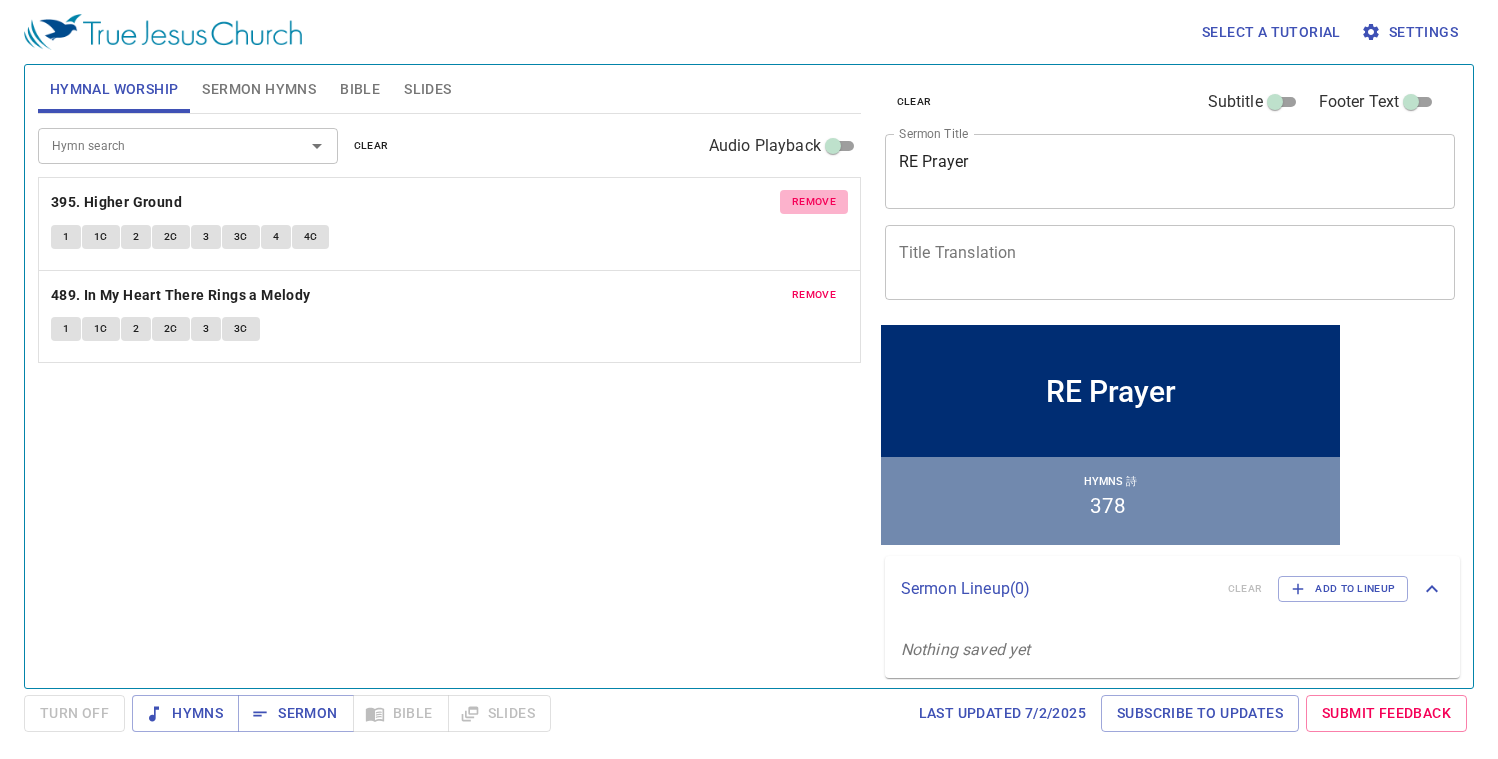 click on "remove" at bounding box center [814, 202] 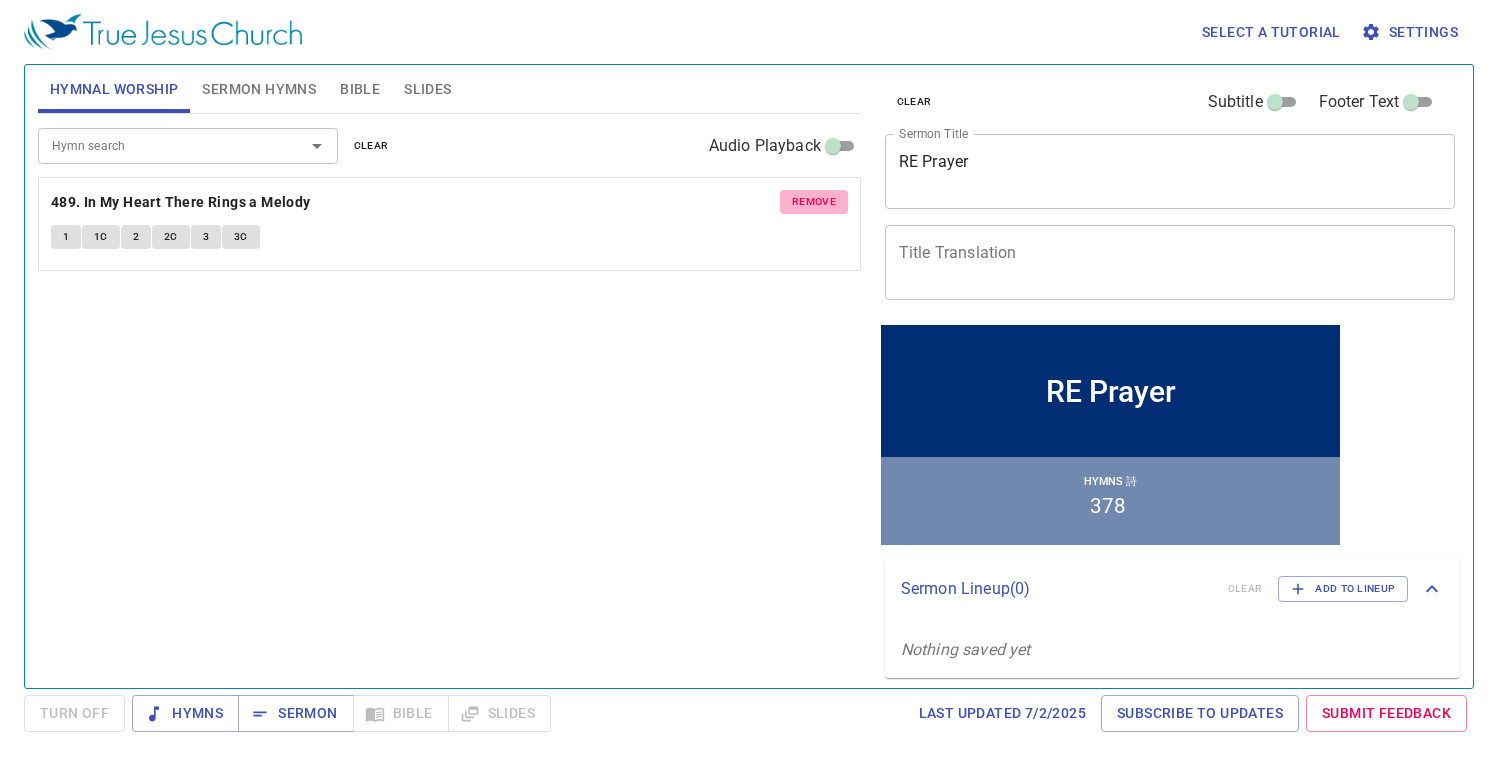click on "remove" at bounding box center [814, 202] 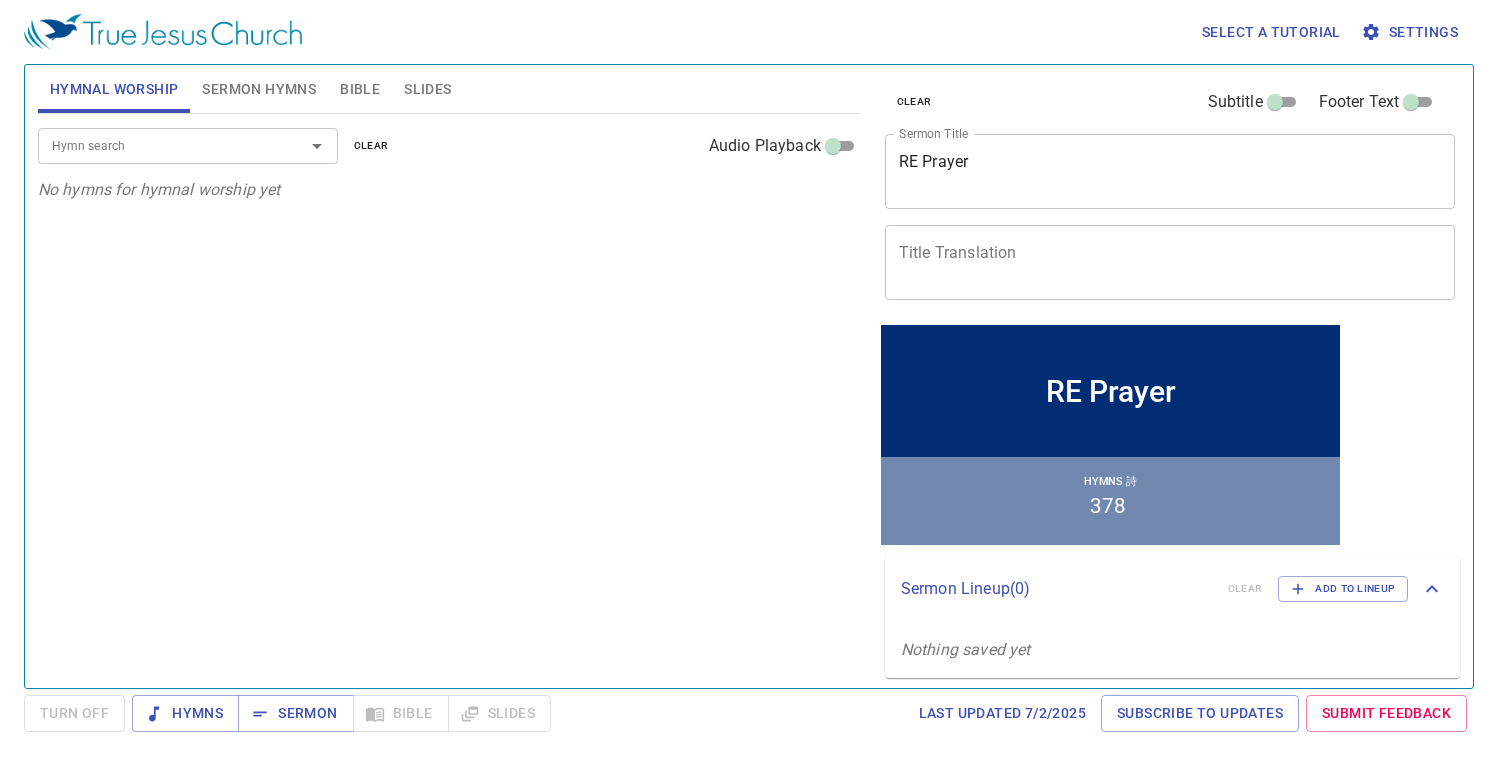 click on "Hymn search" at bounding box center (158, 145) 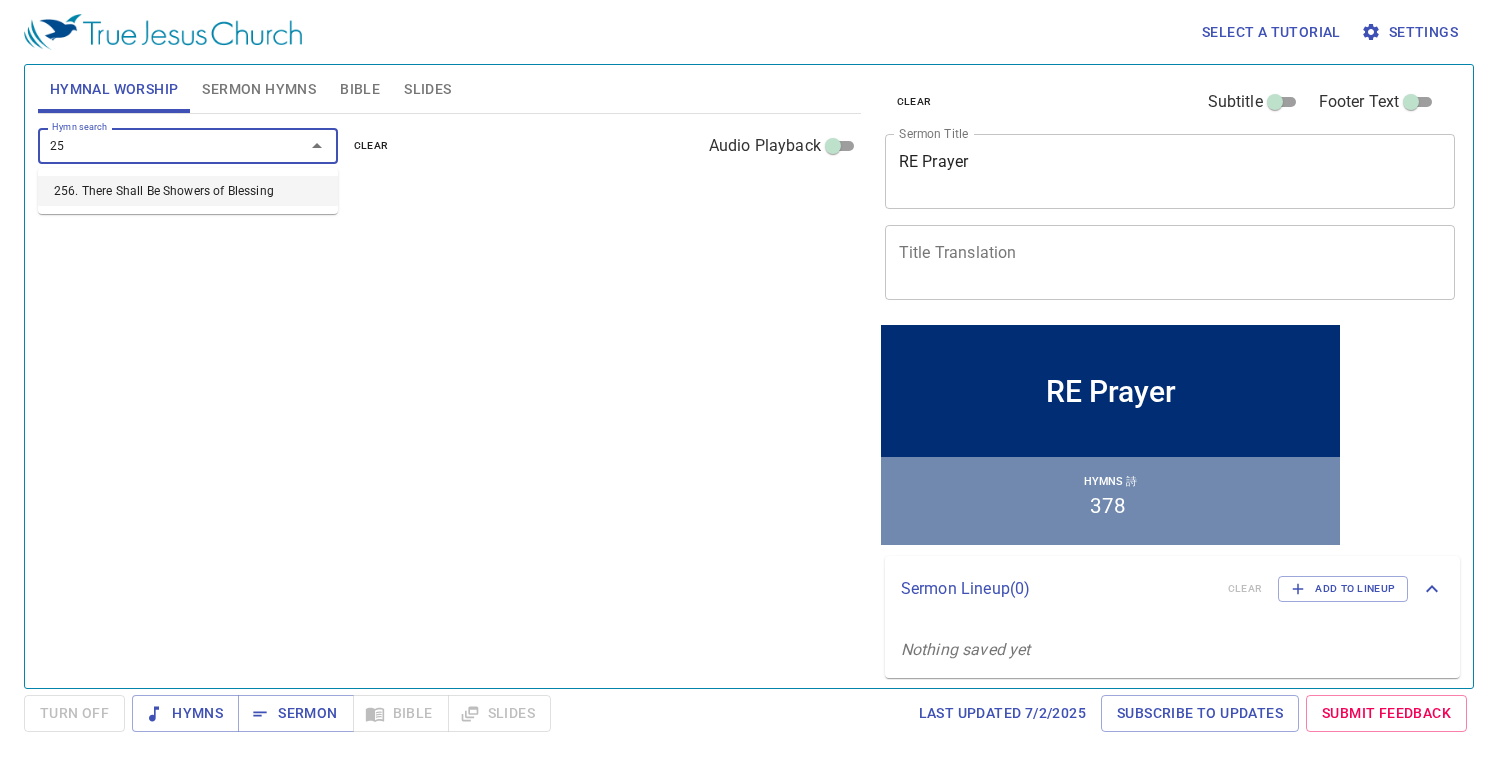 type on "256" 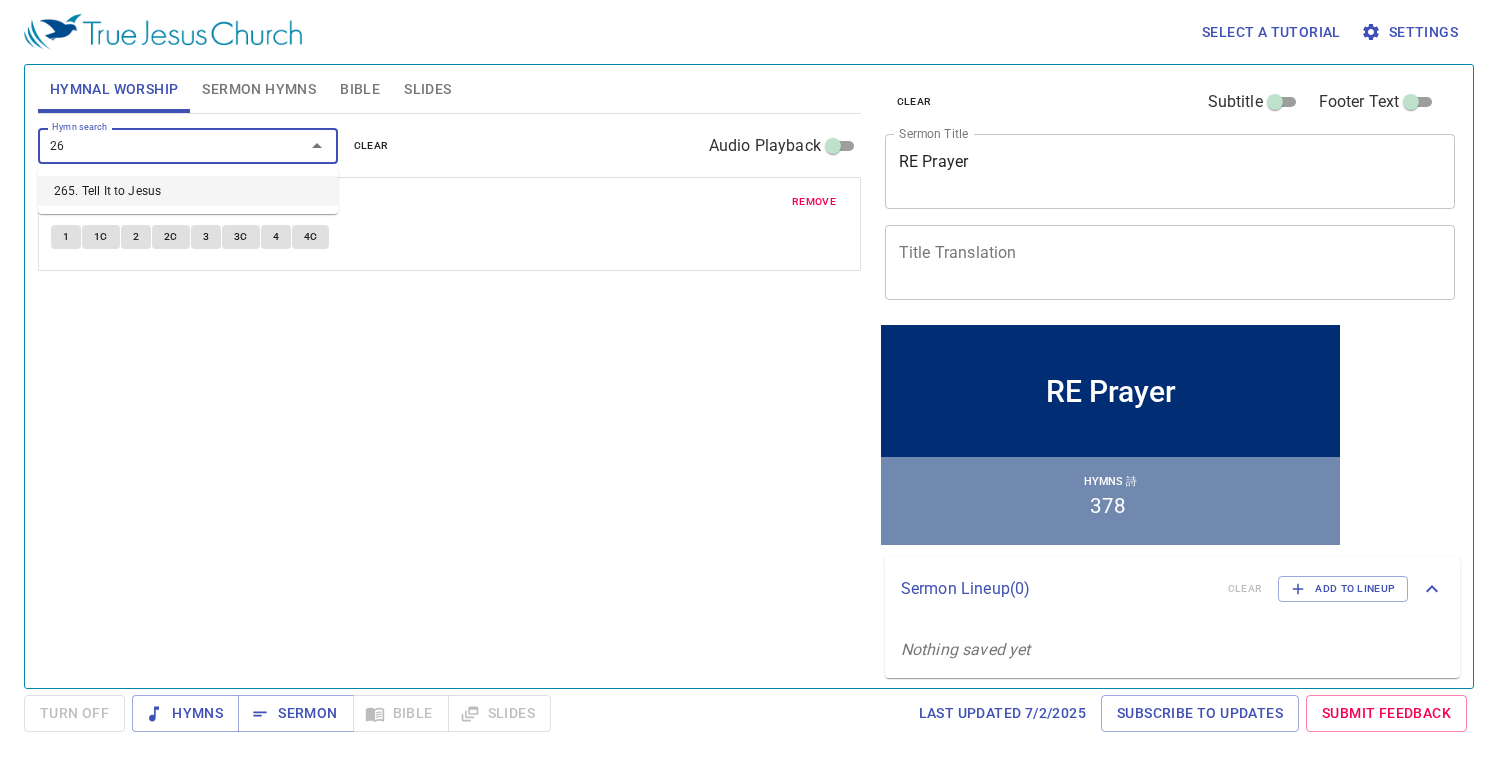 type on "265" 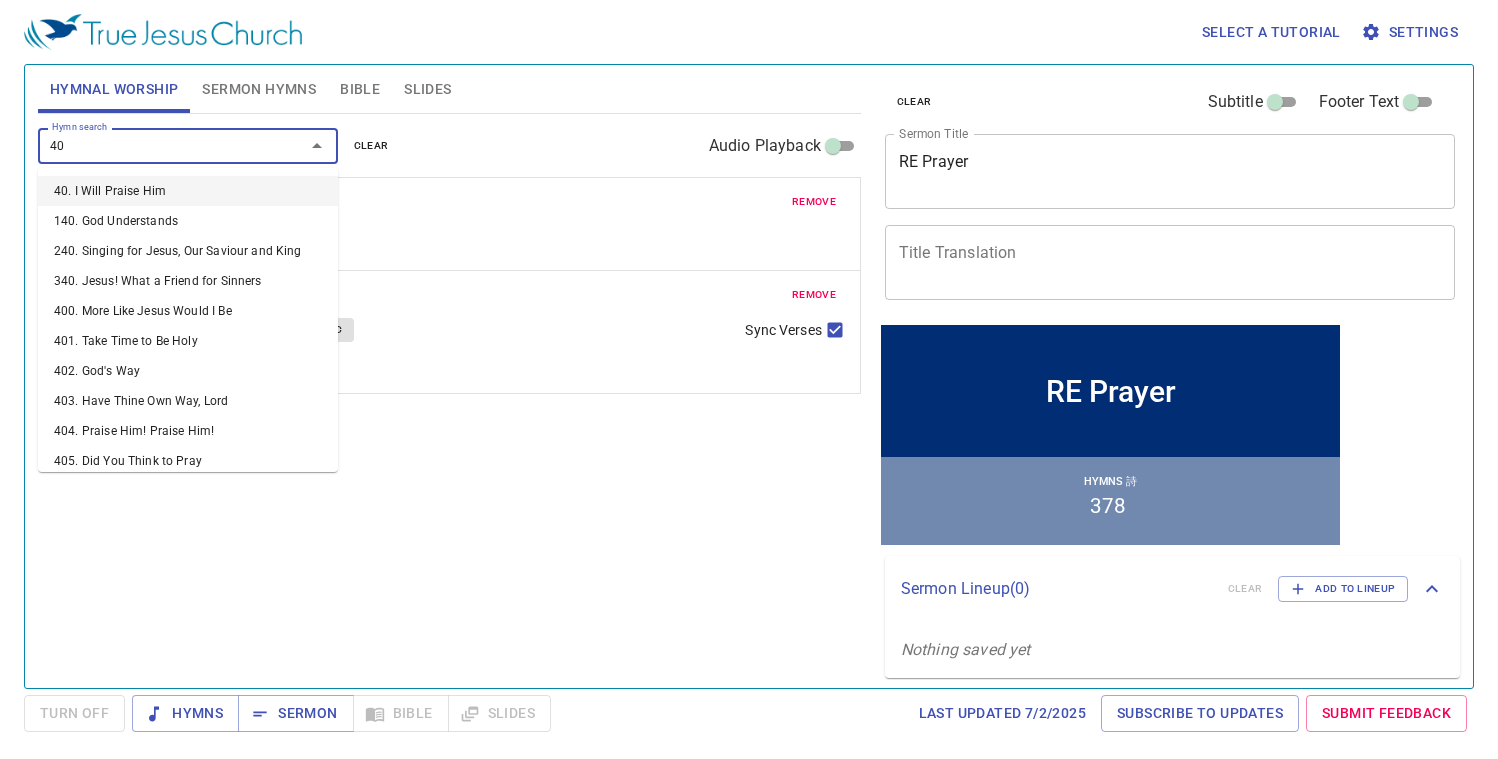 type on "406" 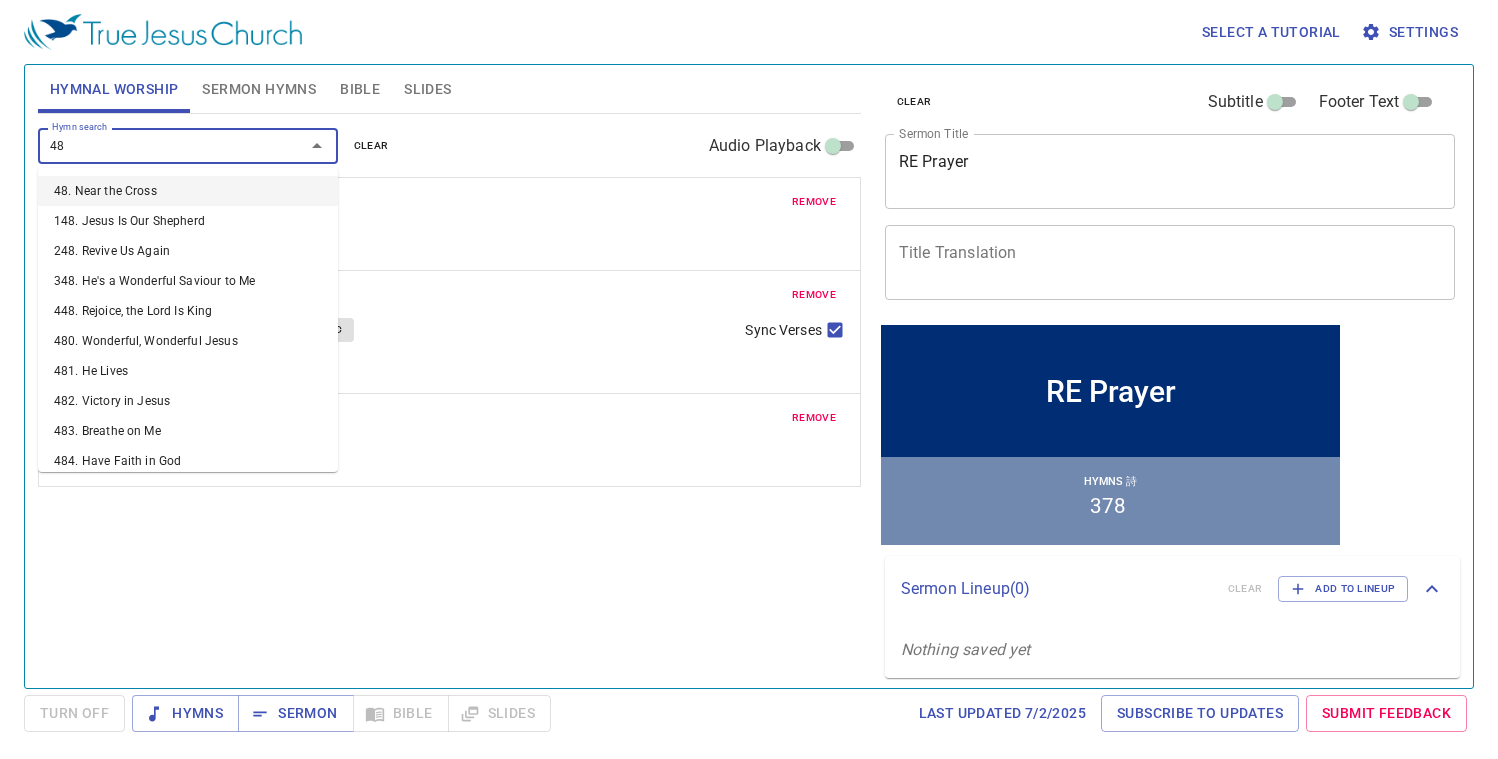 type on "483" 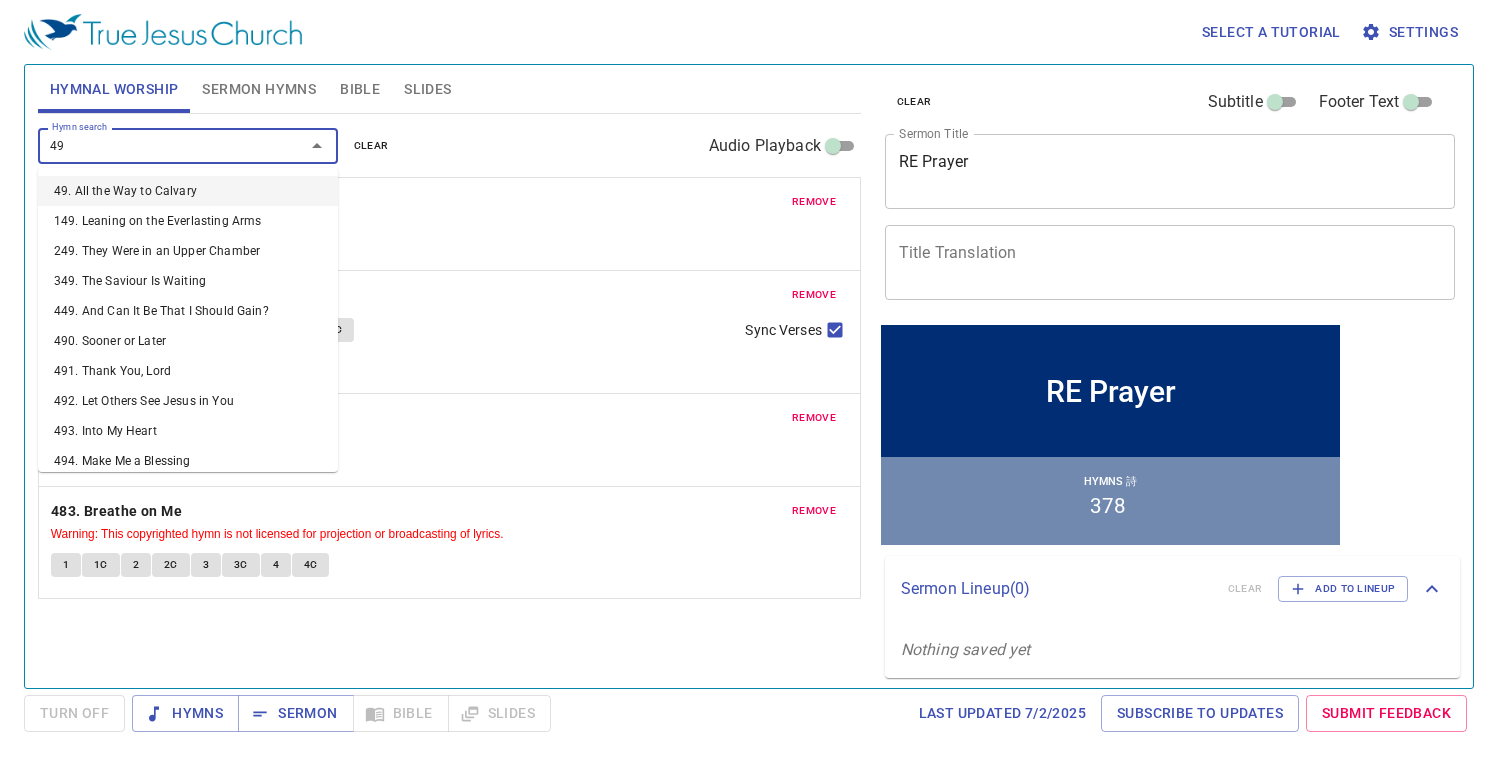 type on "495" 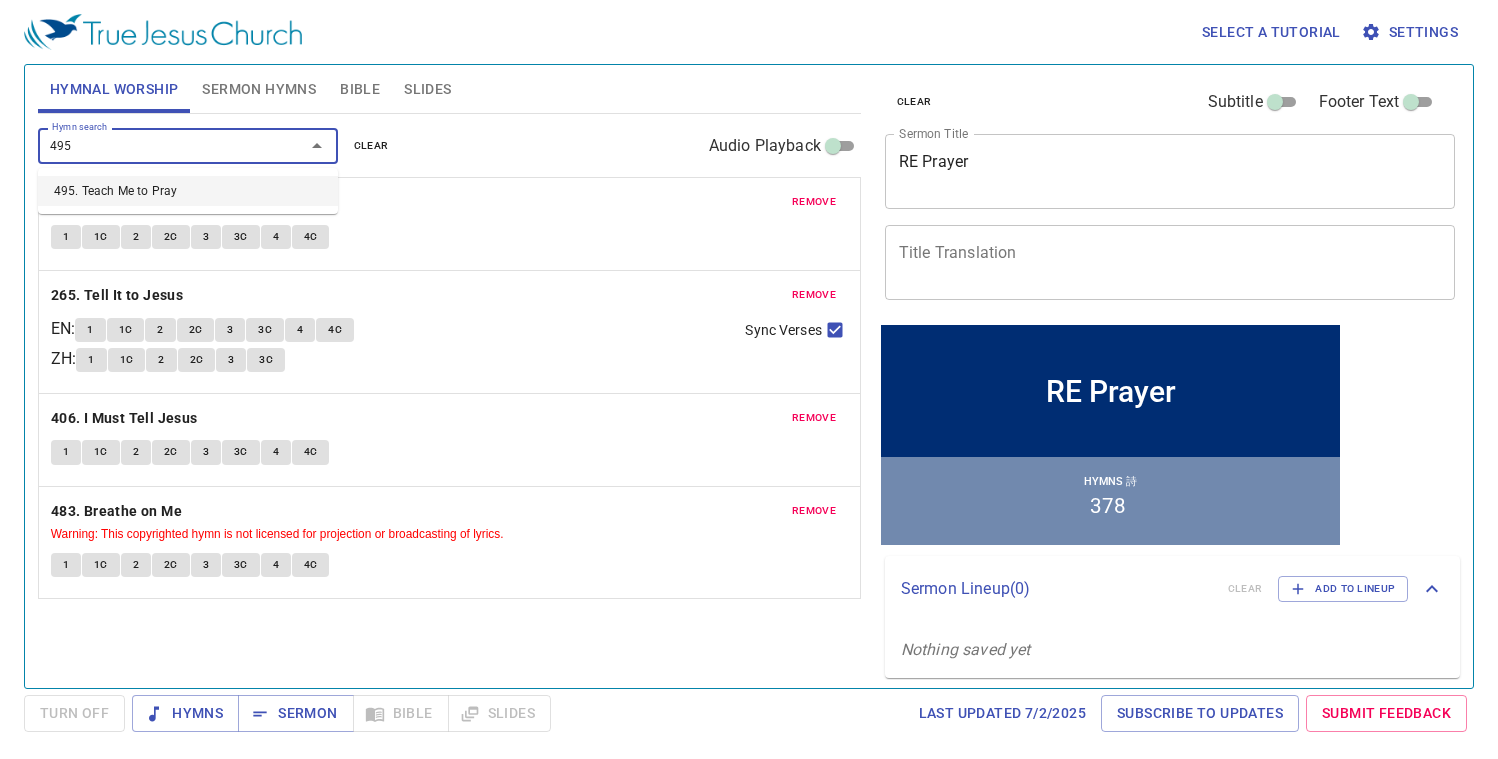 type 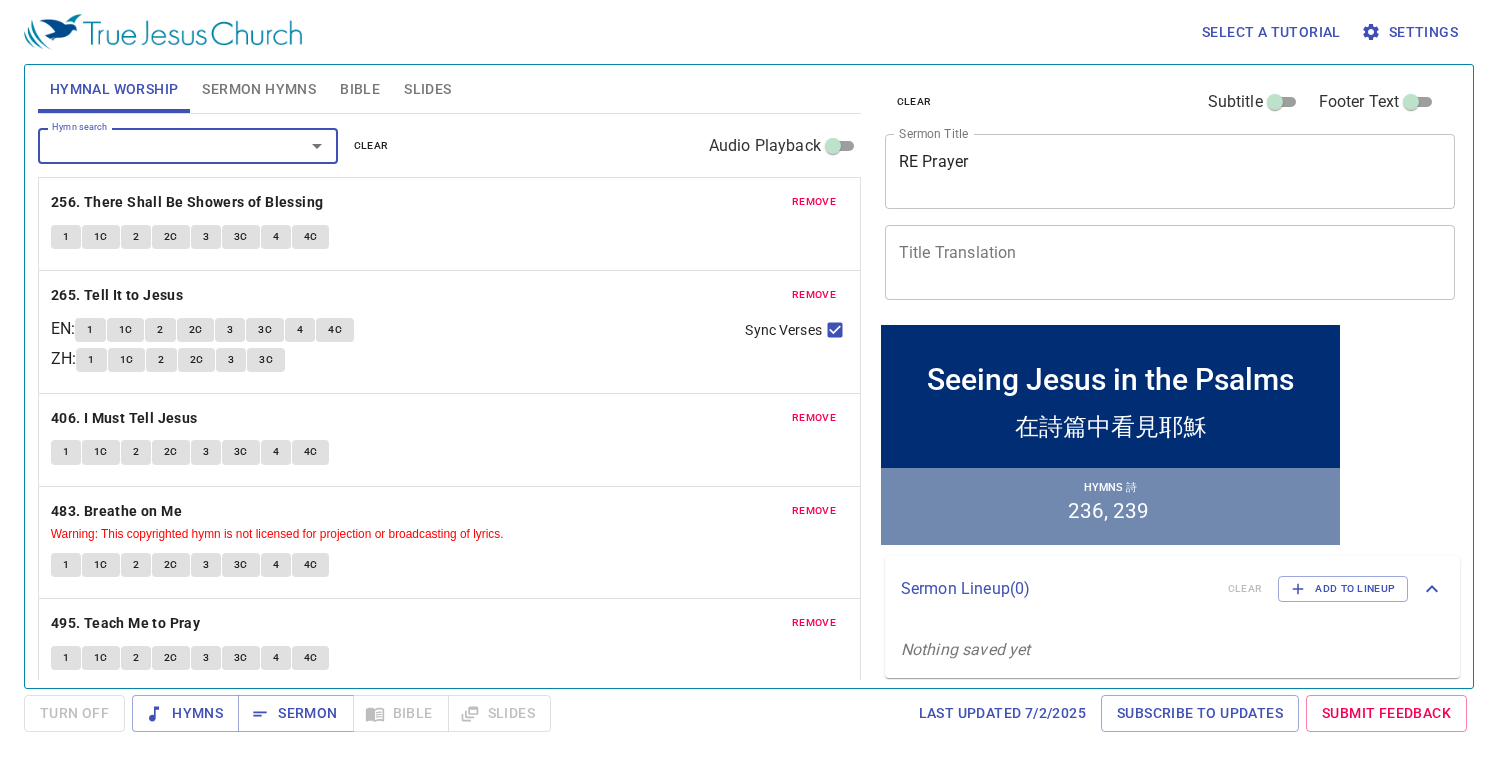 scroll, scrollTop: 12, scrollLeft: 0, axis: vertical 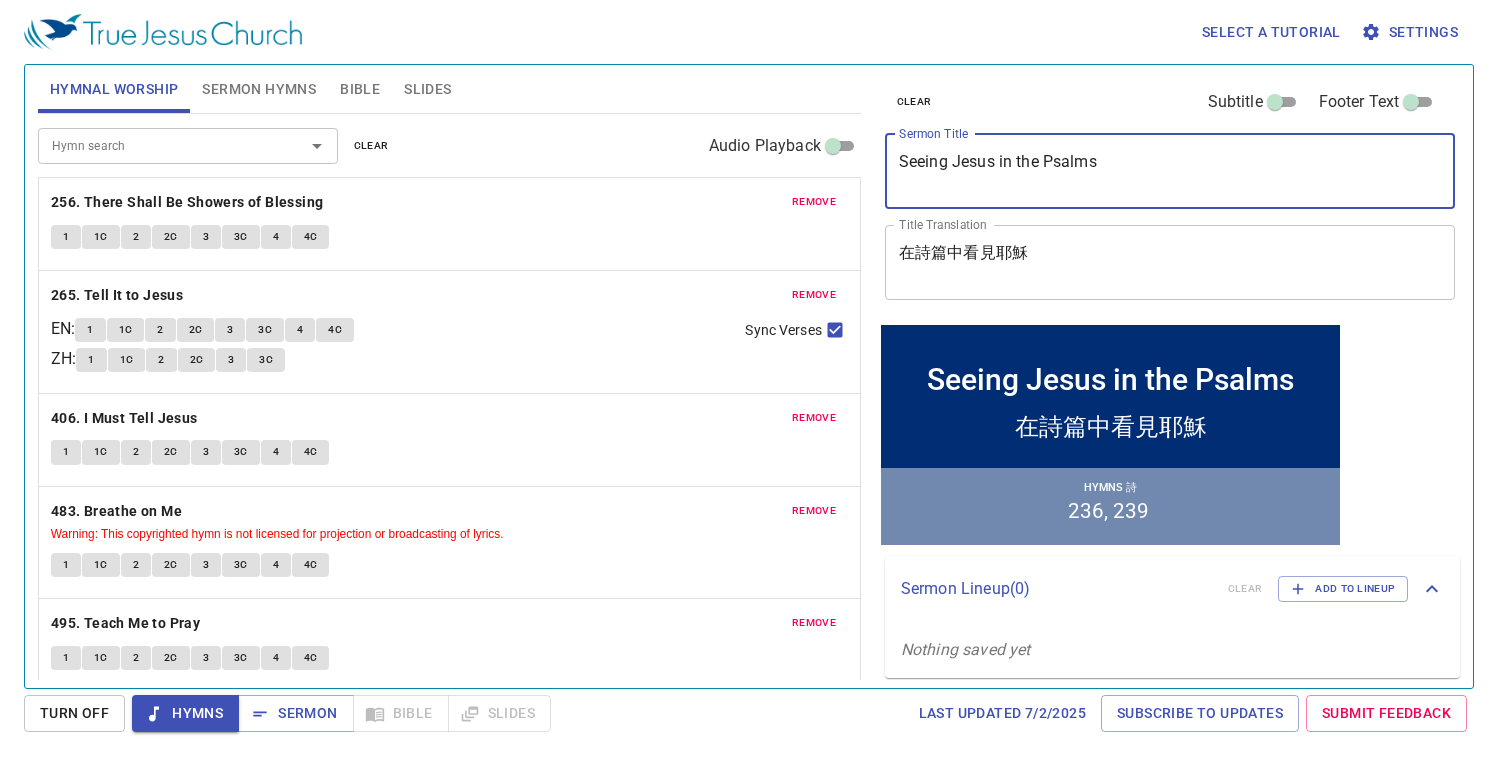 drag, startPoint x: 1104, startPoint y: 160, endPoint x: 902, endPoint y: 167, distance: 202.12125 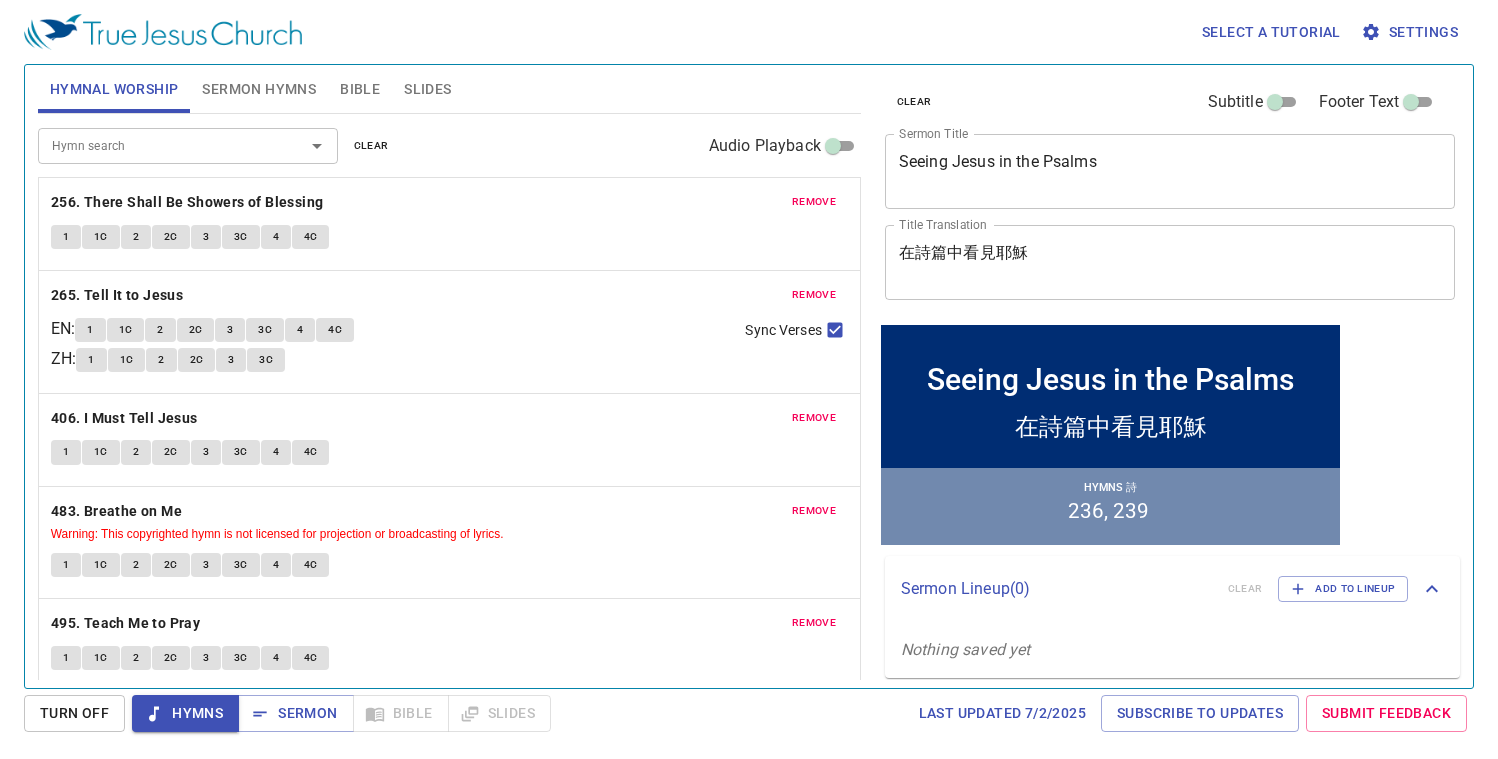 click on "1 1C 2 2C 3 3C 4 4C" 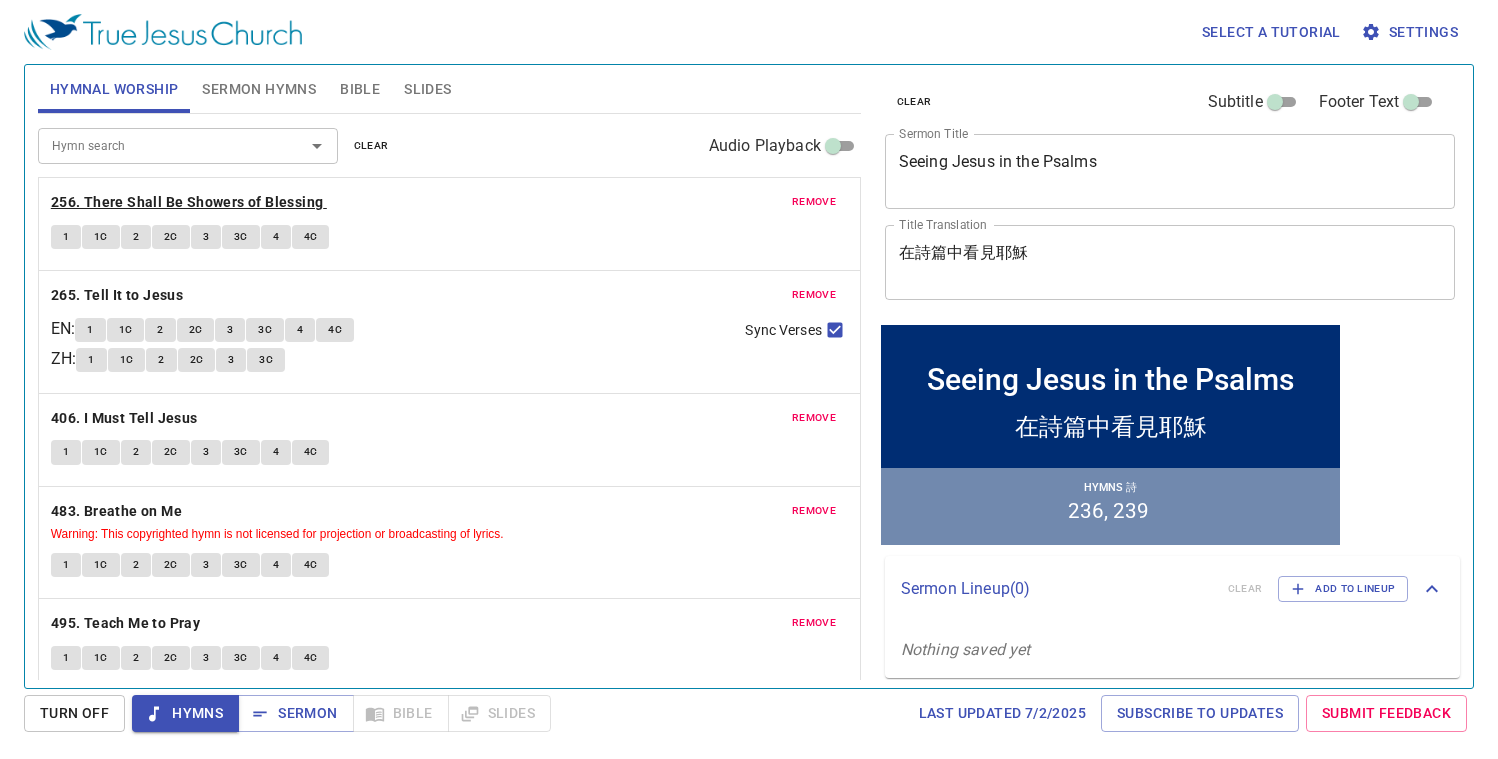 click on "256. There Shall Be Showers of Blessing" at bounding box center (187, 202) 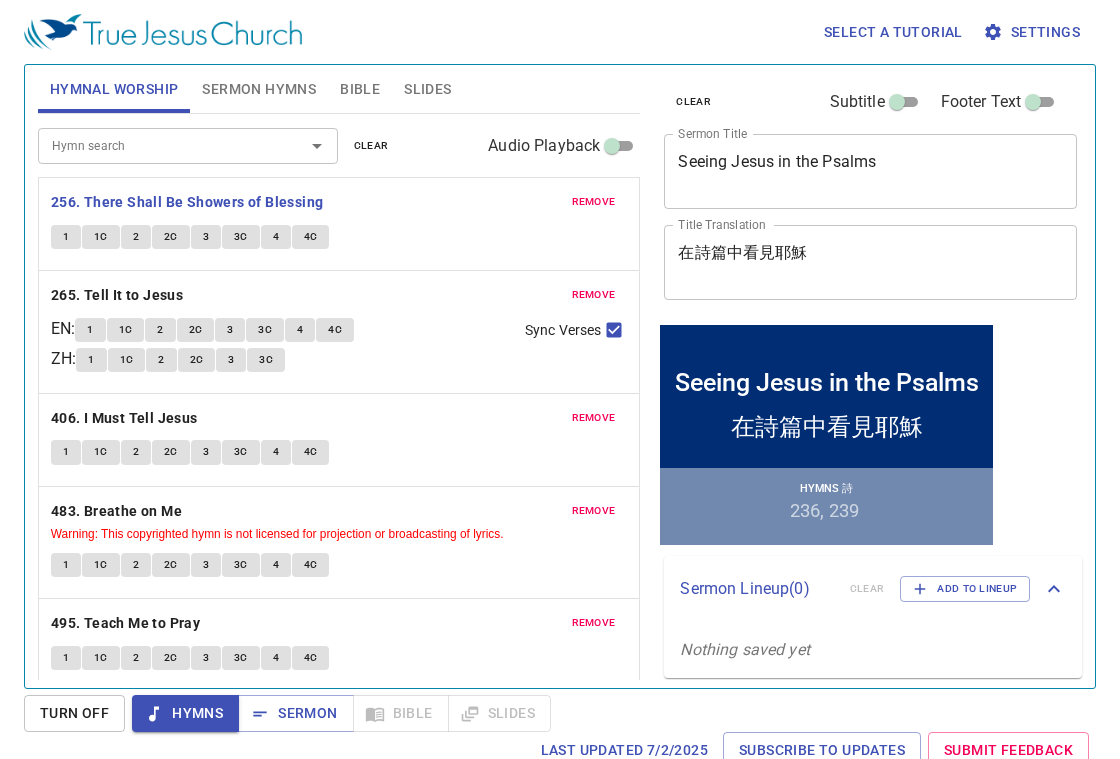 click on "1" at bounding box center (66, 237) 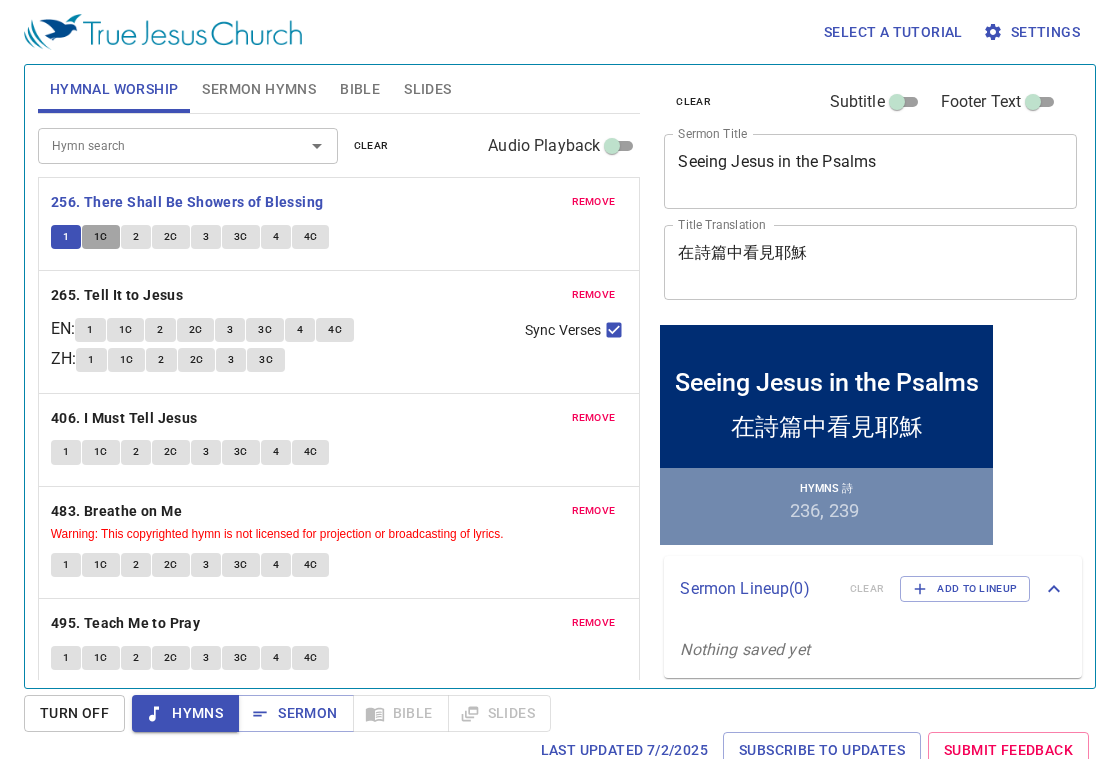 click on "1C" at bounding box center (101, 237) 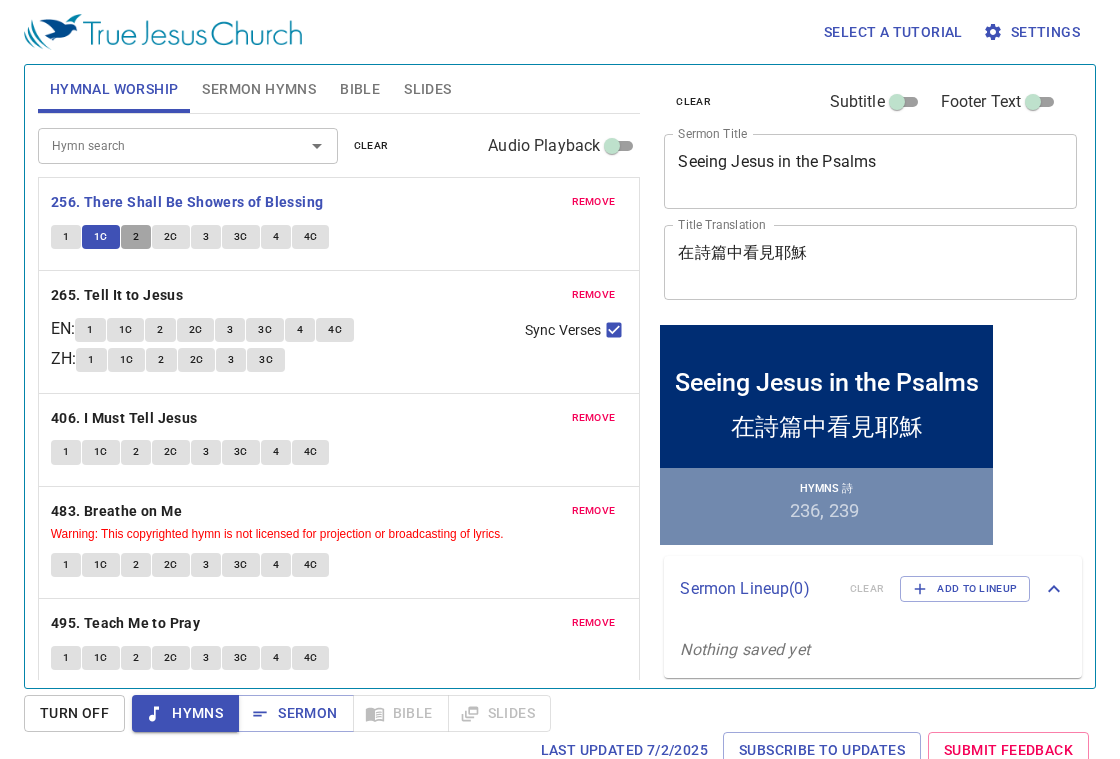 click on "2" at bounding box center [136, 237] 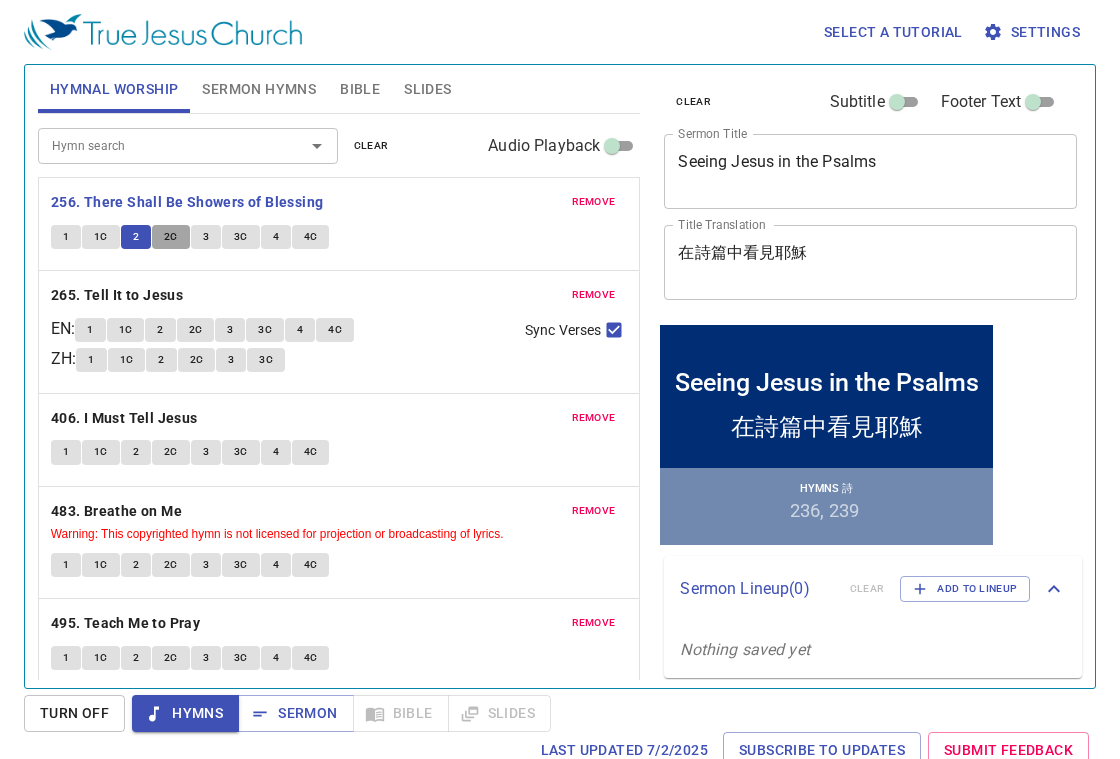 click on "2C" at bounding box center (171, 237) 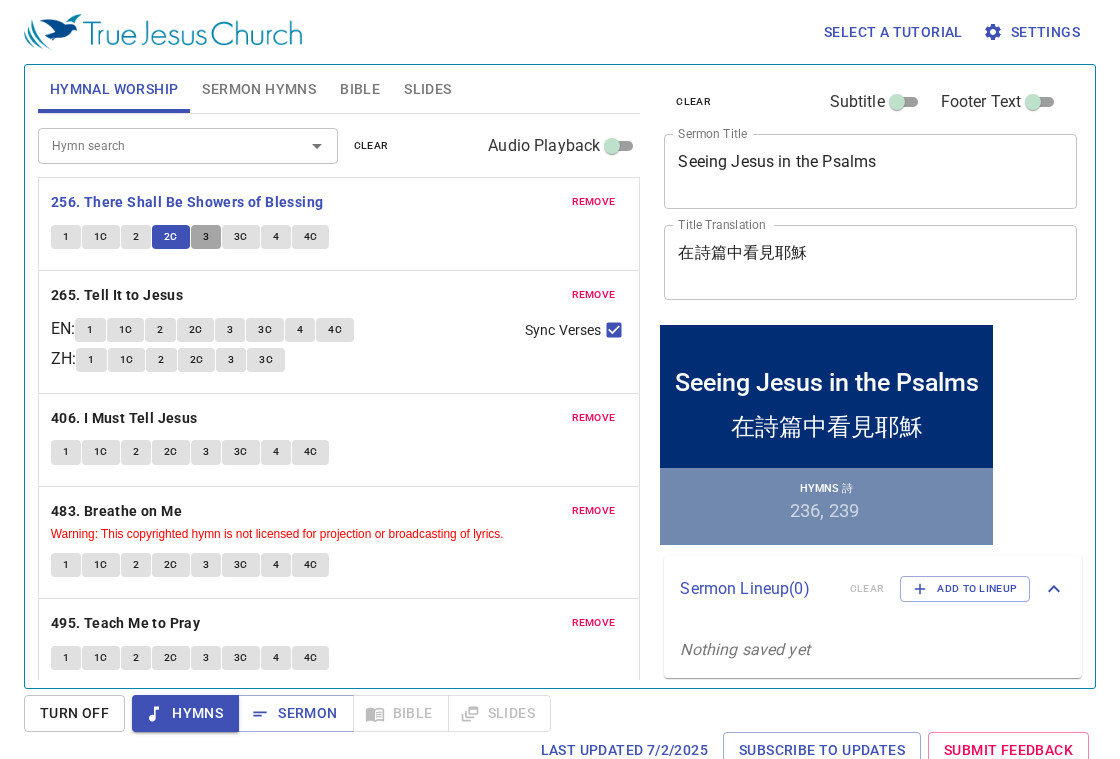 click on "3" at bounding box center (206, 237) 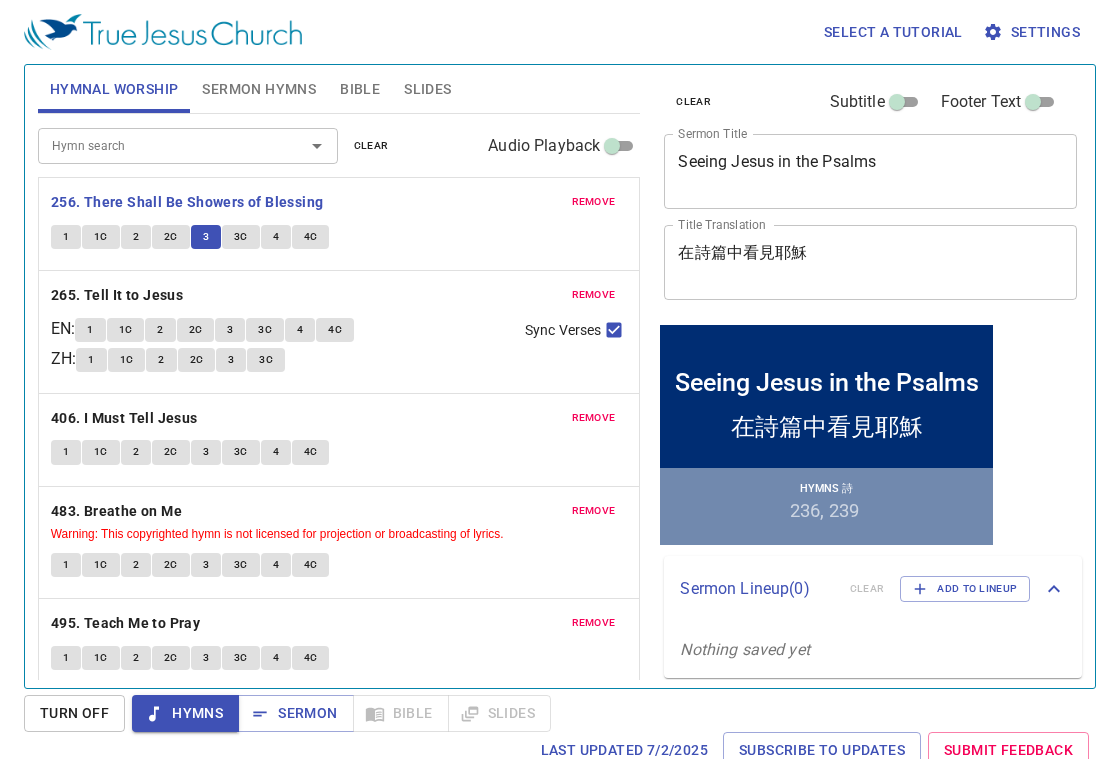 click on "3C" at bounding box center (241, 237) 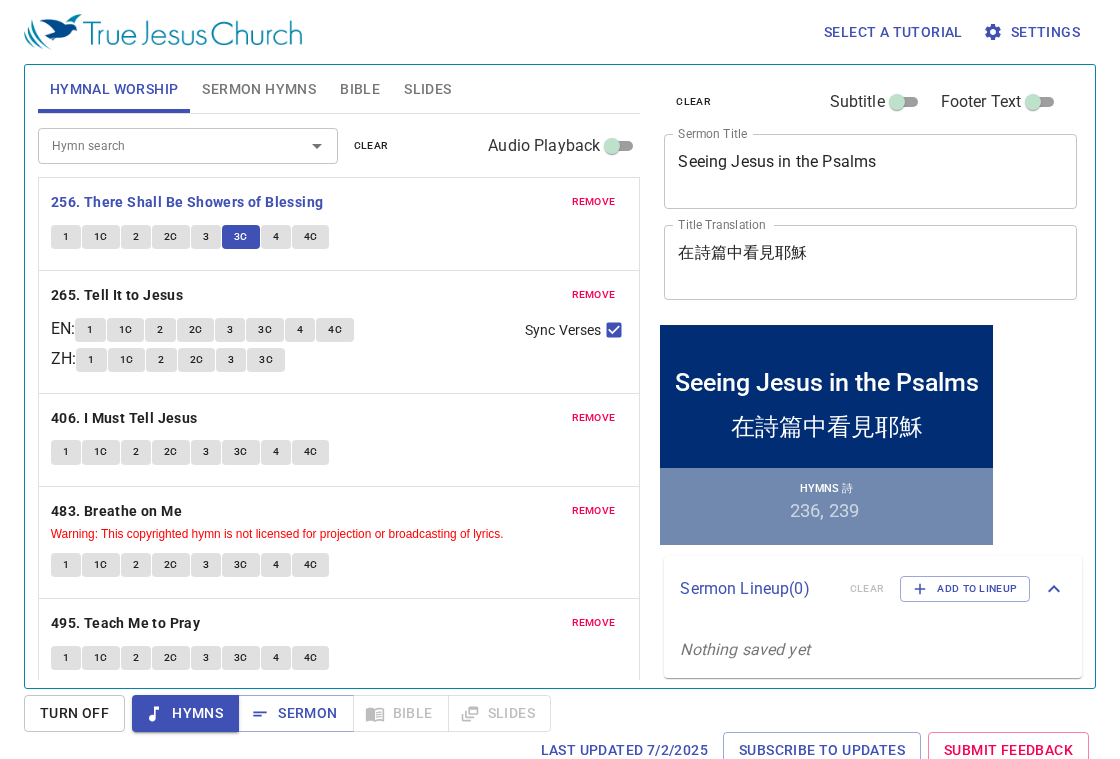 click on "4" at bounding box center (276, 237) 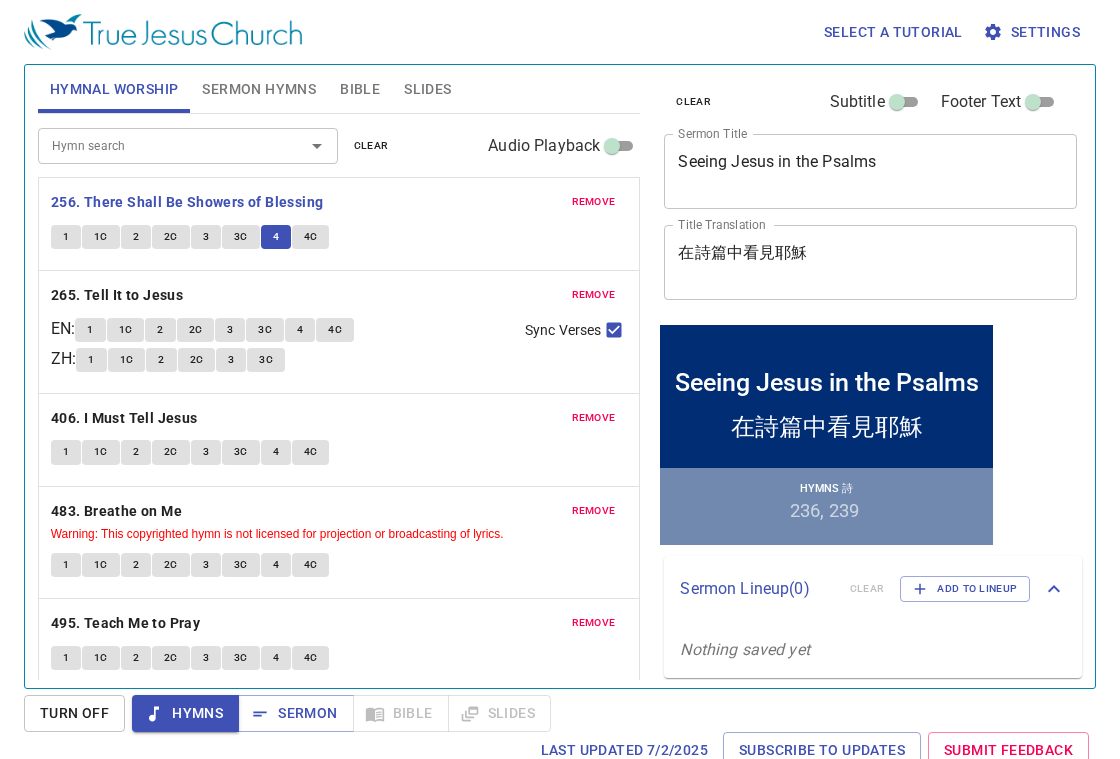 click on "4C" at bounding box center [311, 237] 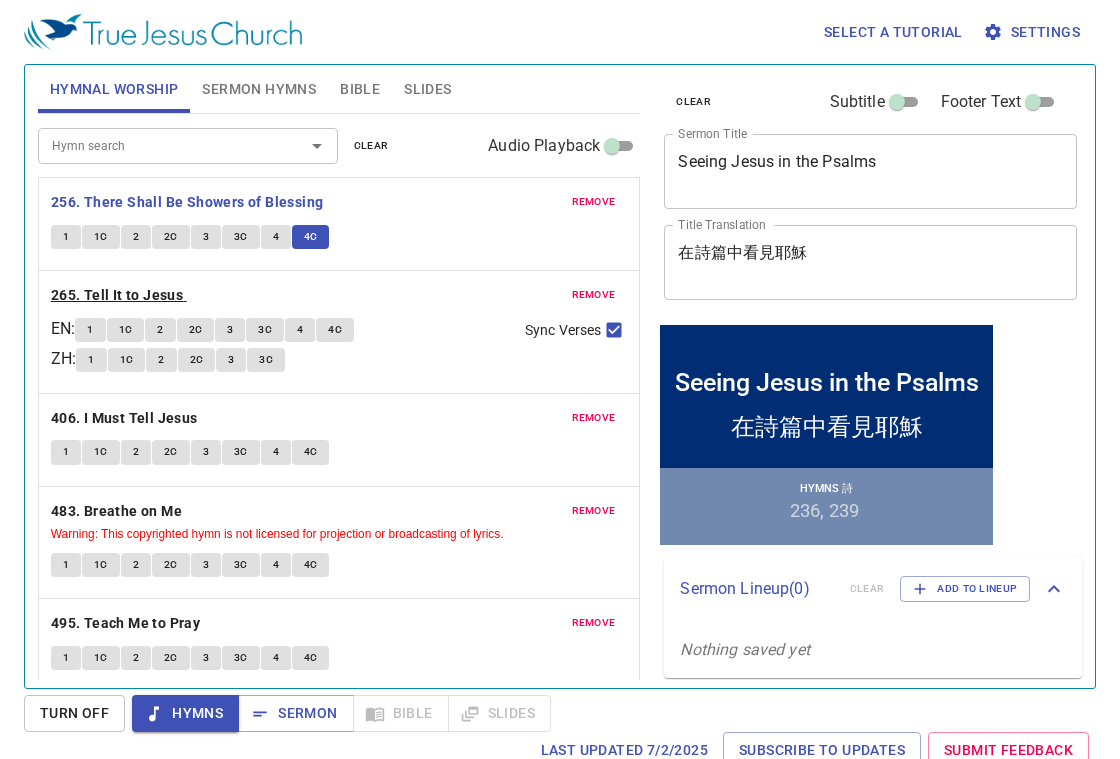 click on "265. Tell It to Jesus" at bounding box center [117, 295] 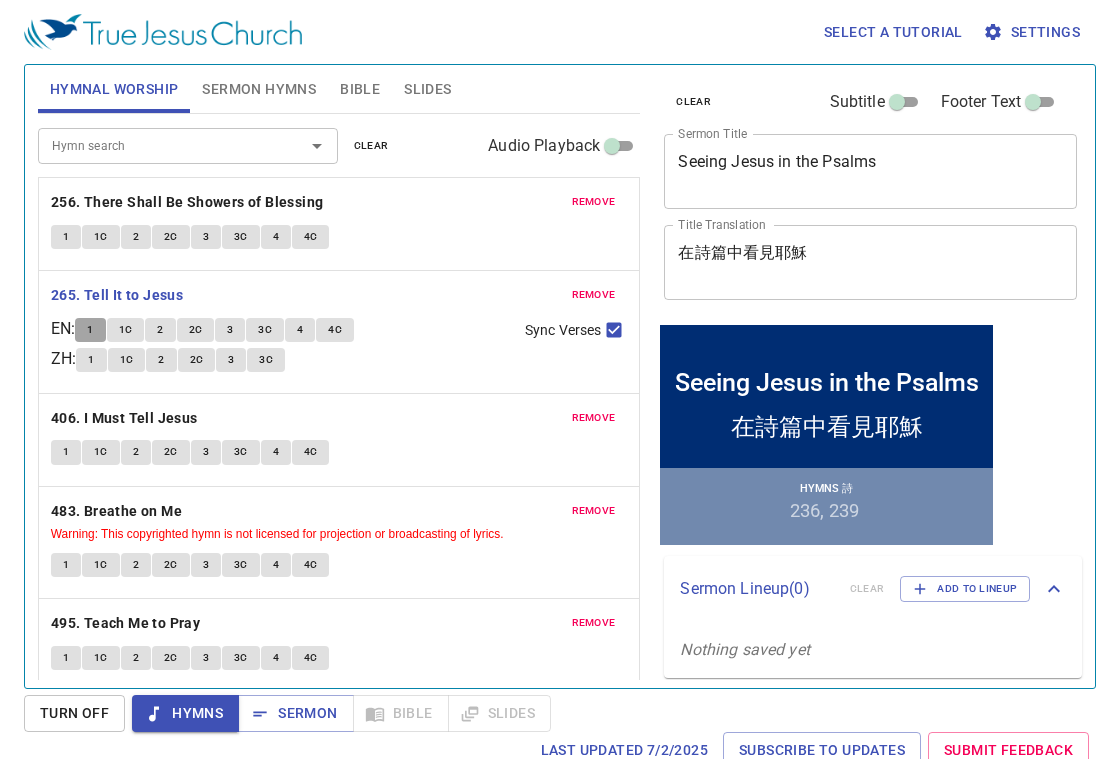click on "1" at bounding box center (90, 330) 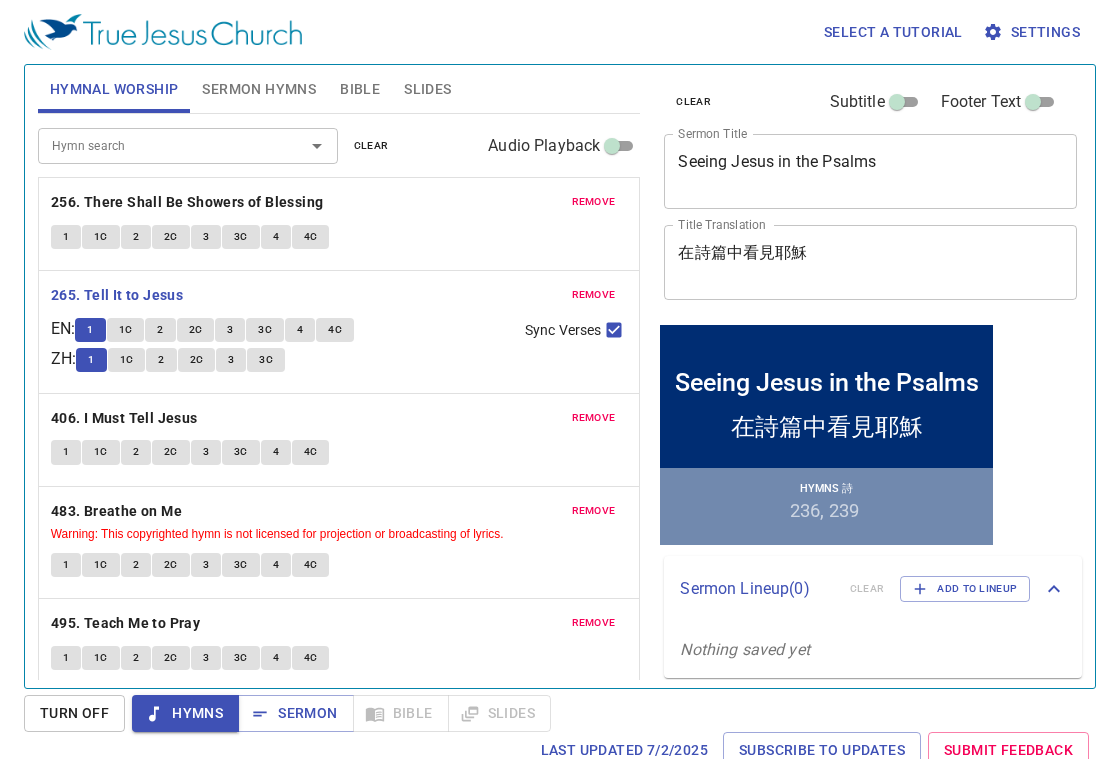 click on "1C" at bounding box center [126, 330] 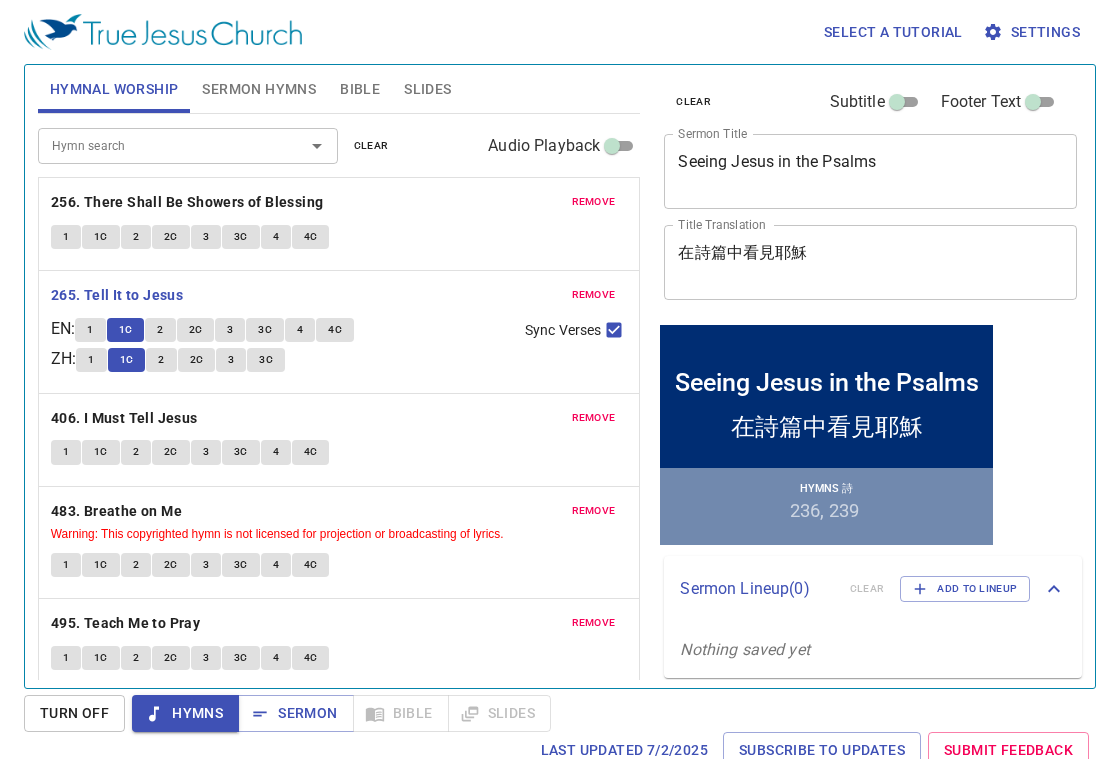 click on "2" at bounding box center (160, 330) 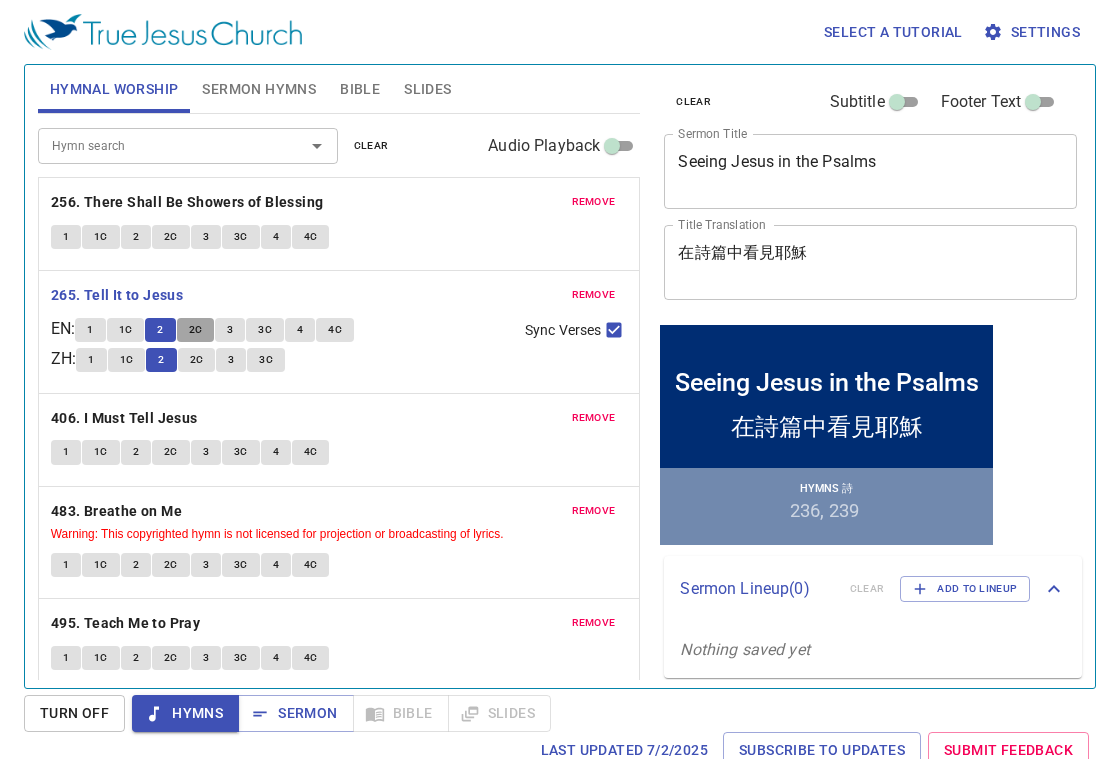 click on "2C" at bounding box center (196, 330) 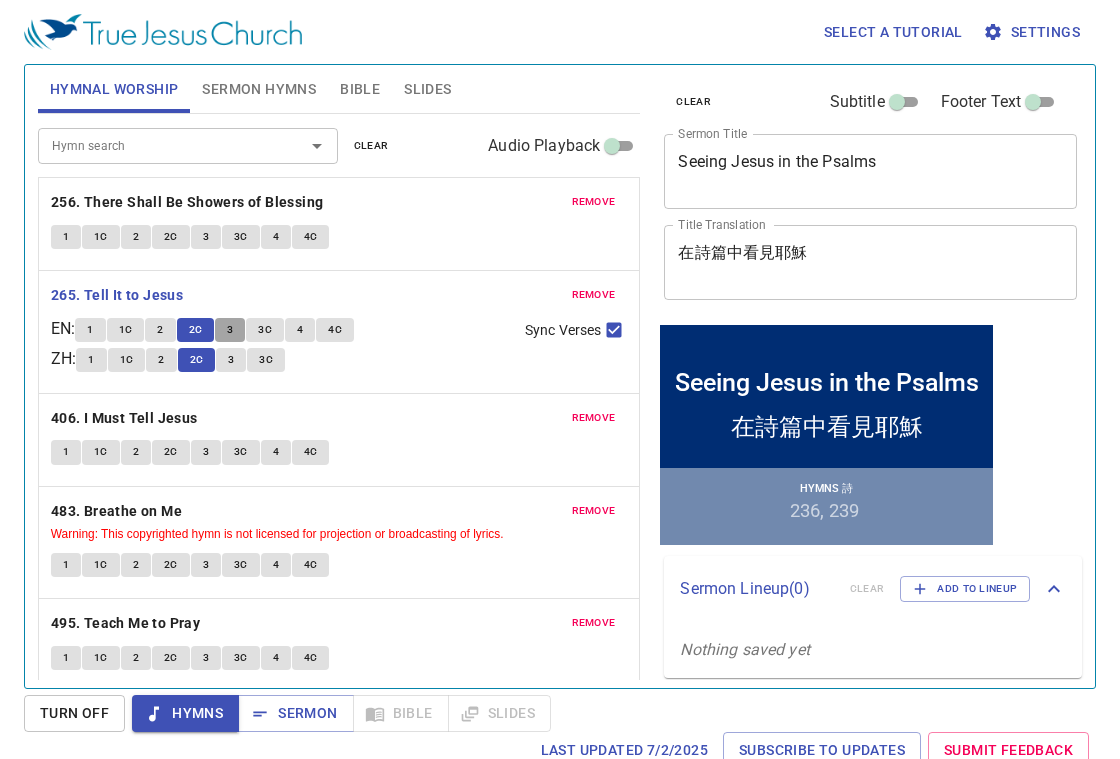 click on "3" at bounding box center (230, 330) 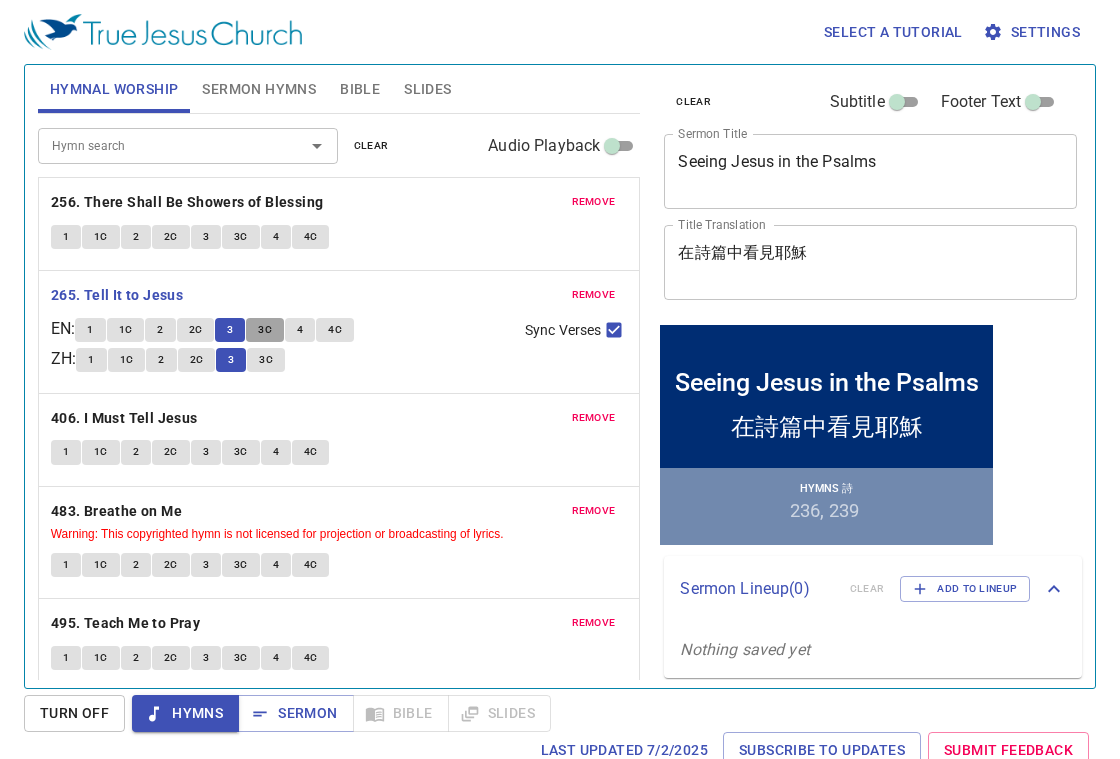click on "3C" at bounding box center (265, 330) 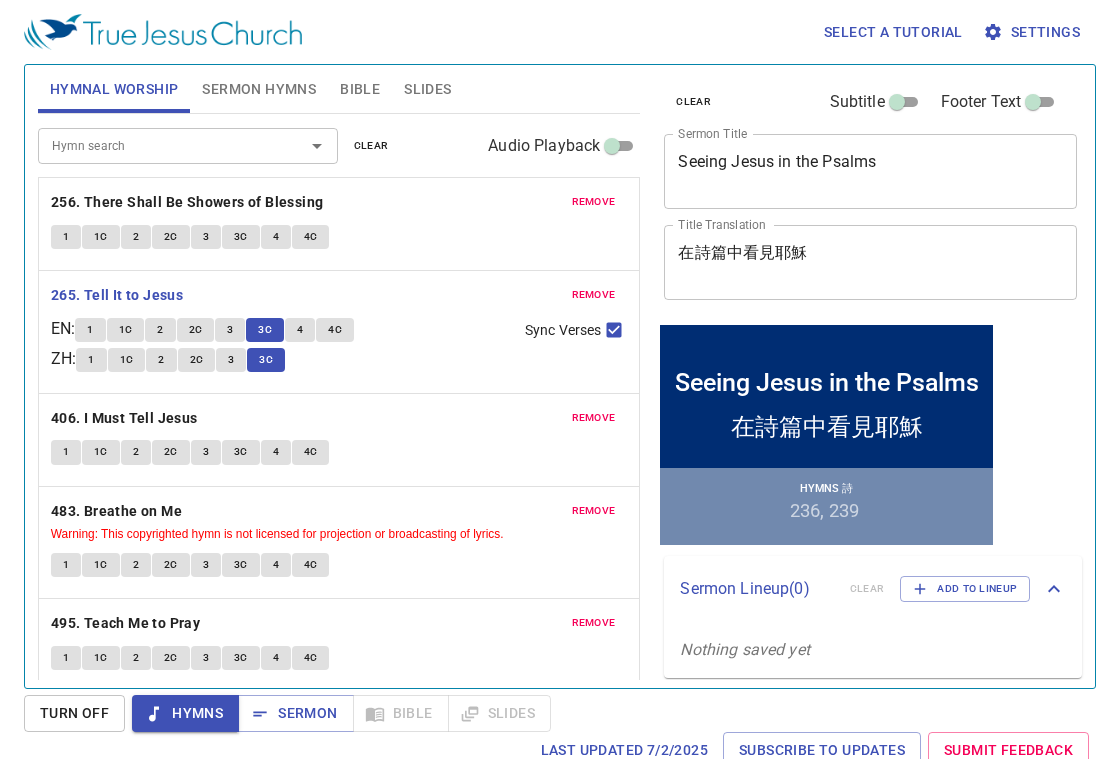 click on "4" at bounding box center [300, 330] 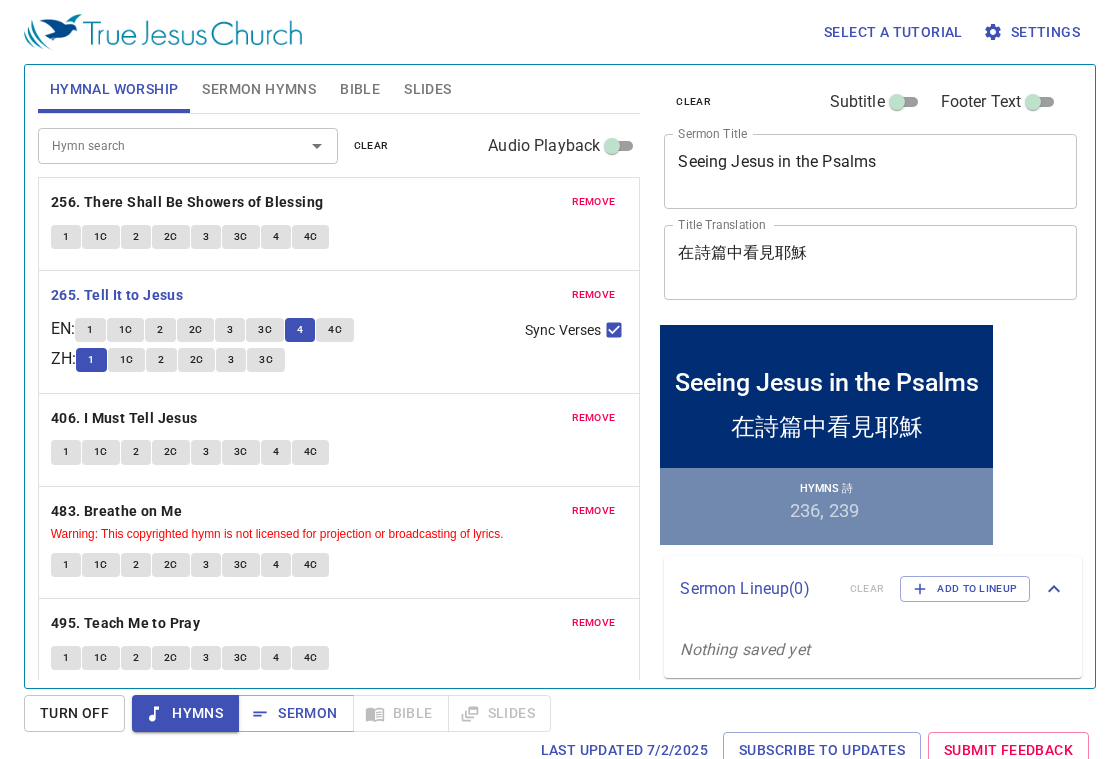 click on "4C" at bounding box center (335, 330) 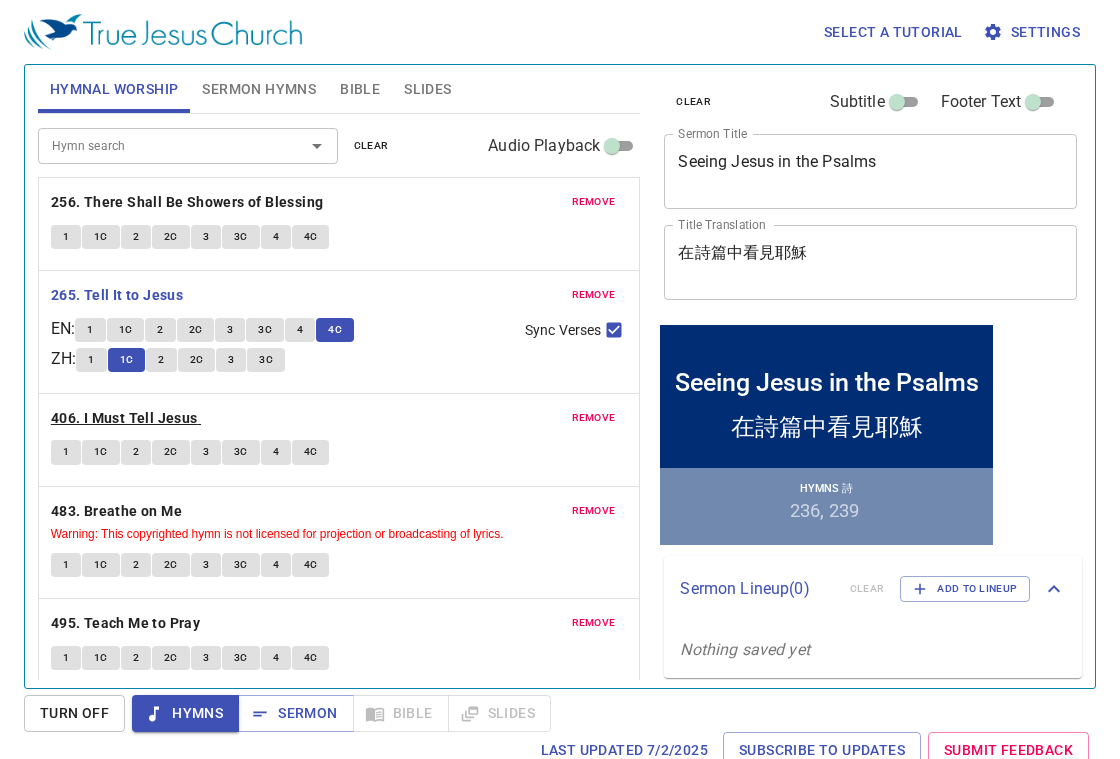 click on "406. I Must Tell Jesus" at bounding box center [124, 418] 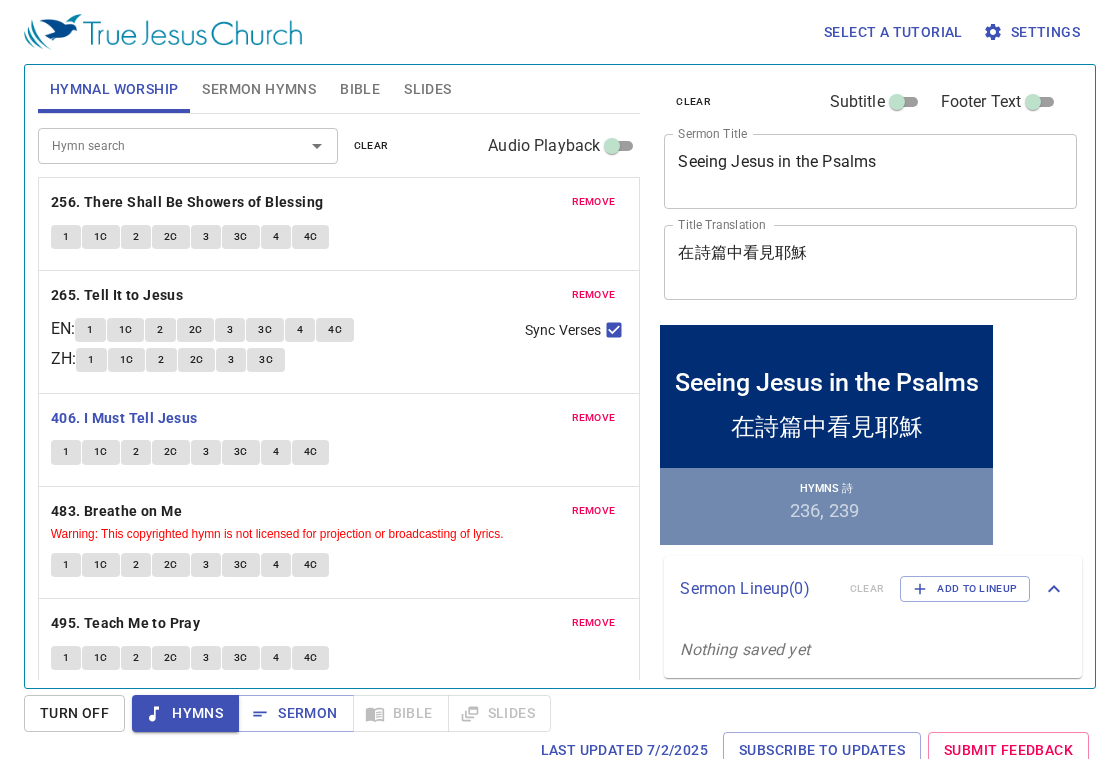 click on "1" at bounding box center (66, 452) 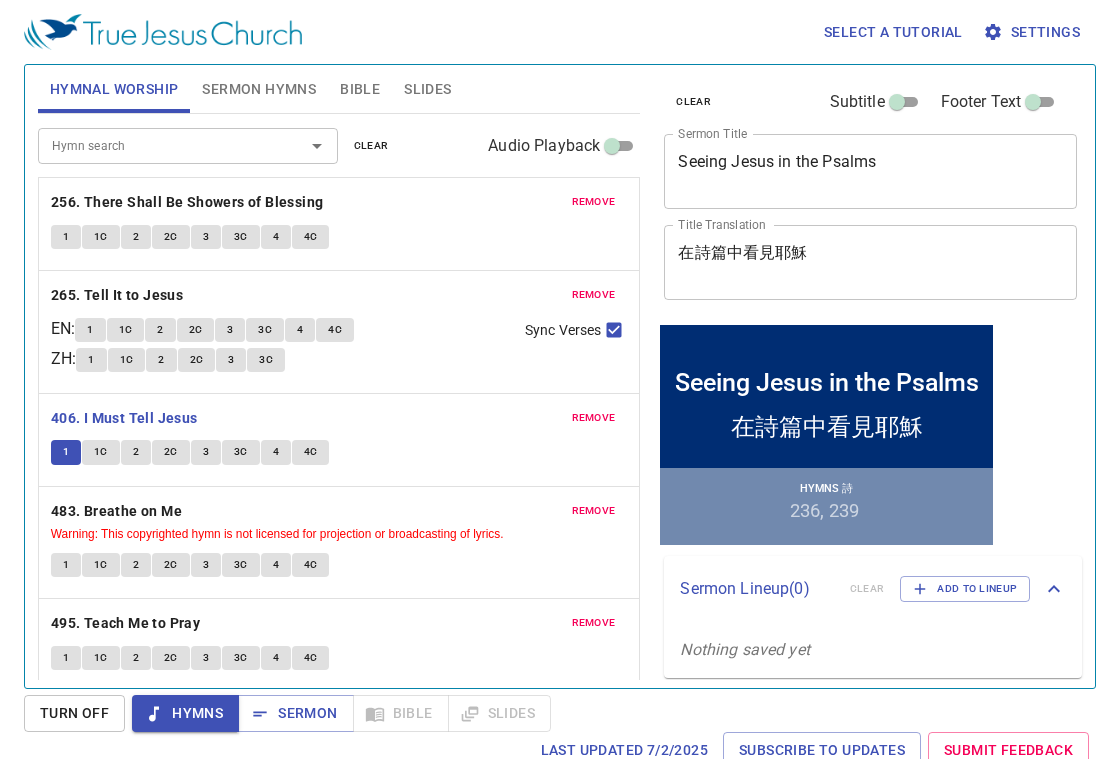 click on "1C" at bounding box center (101, 452) 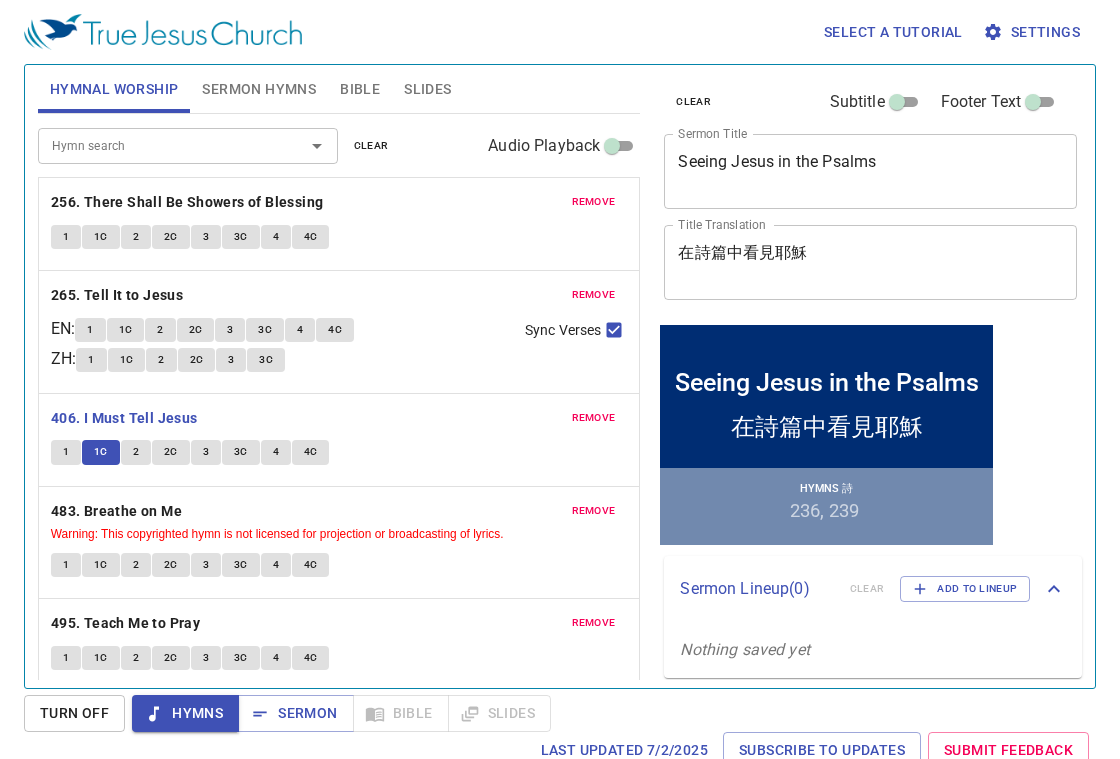 click on "2" at bounding box center (136, 452) 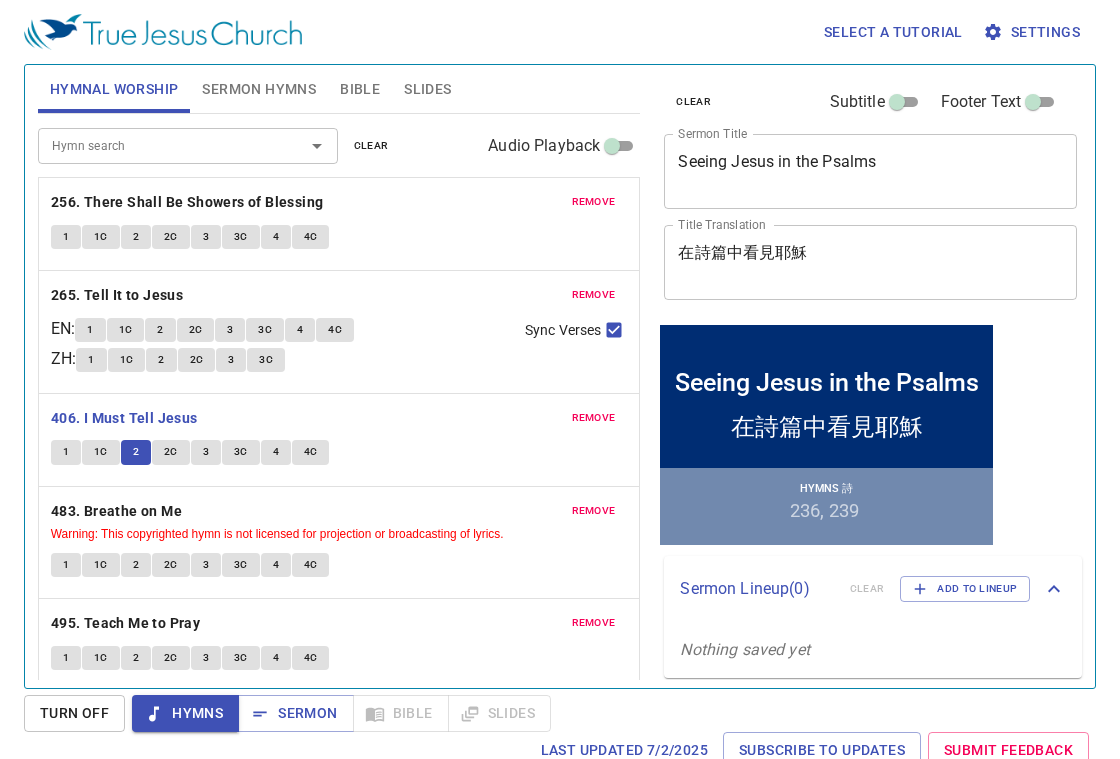 click on "2C" at bounding box center (171, 452) 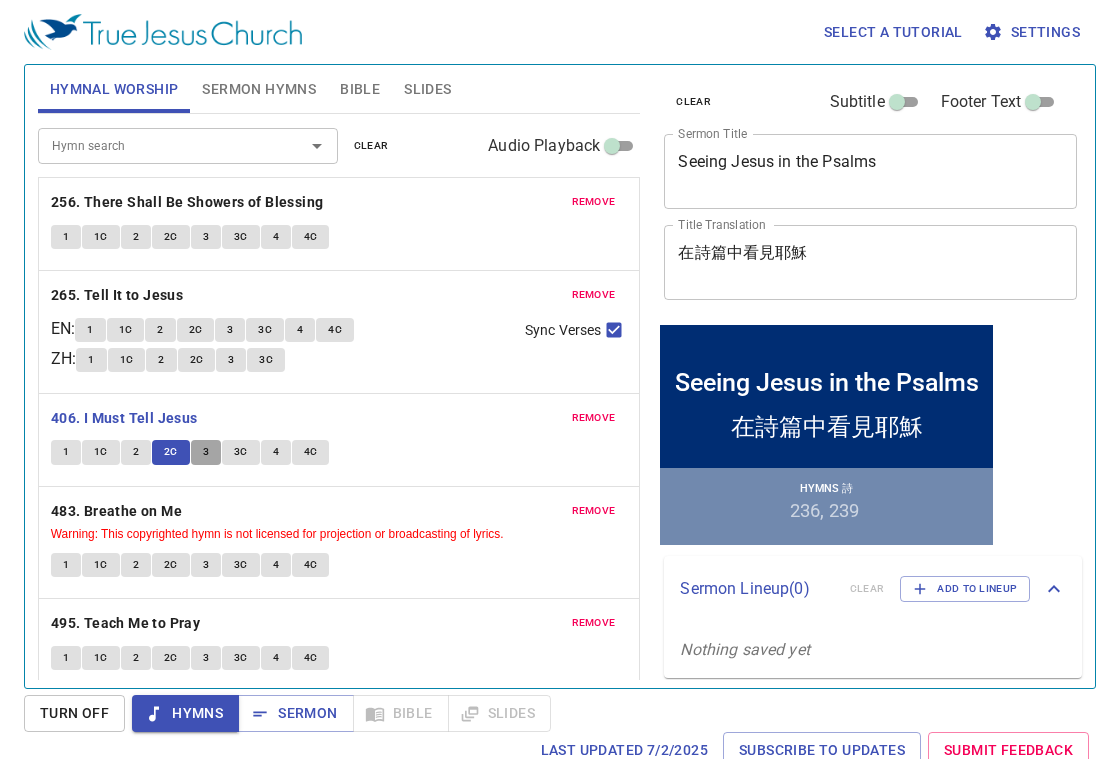 click on "3" at bounding box center (206, 452) 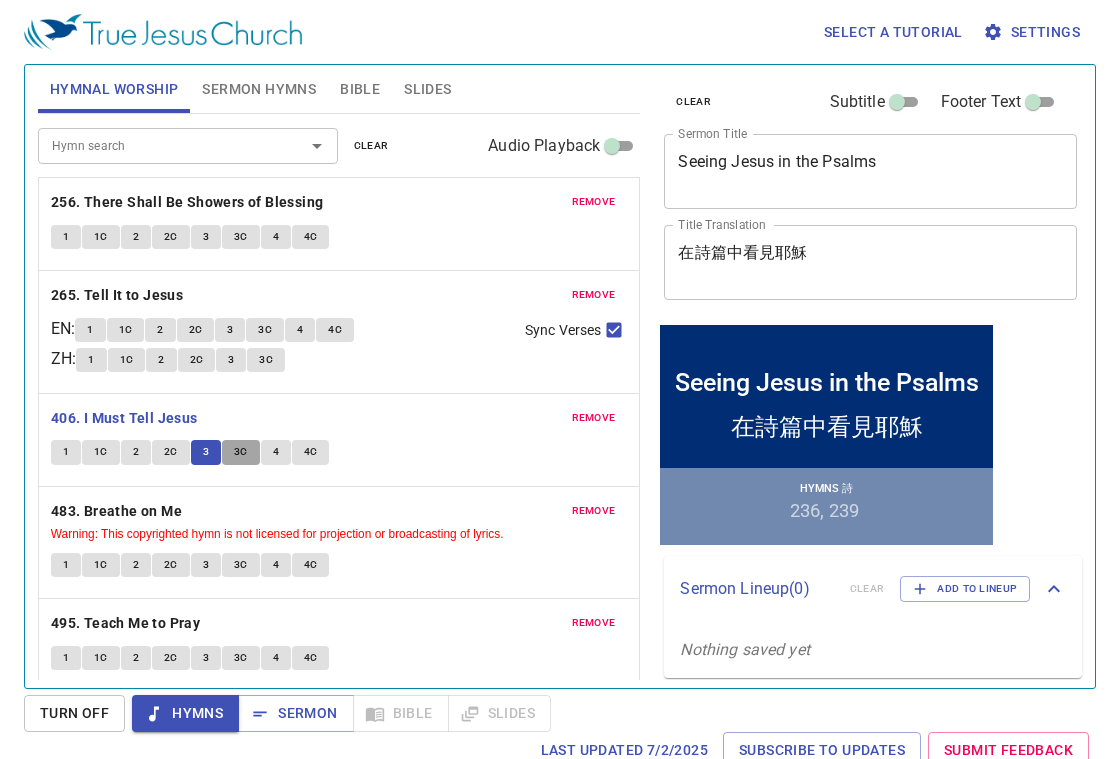 click on "3C" at bounding box center (241, 452) 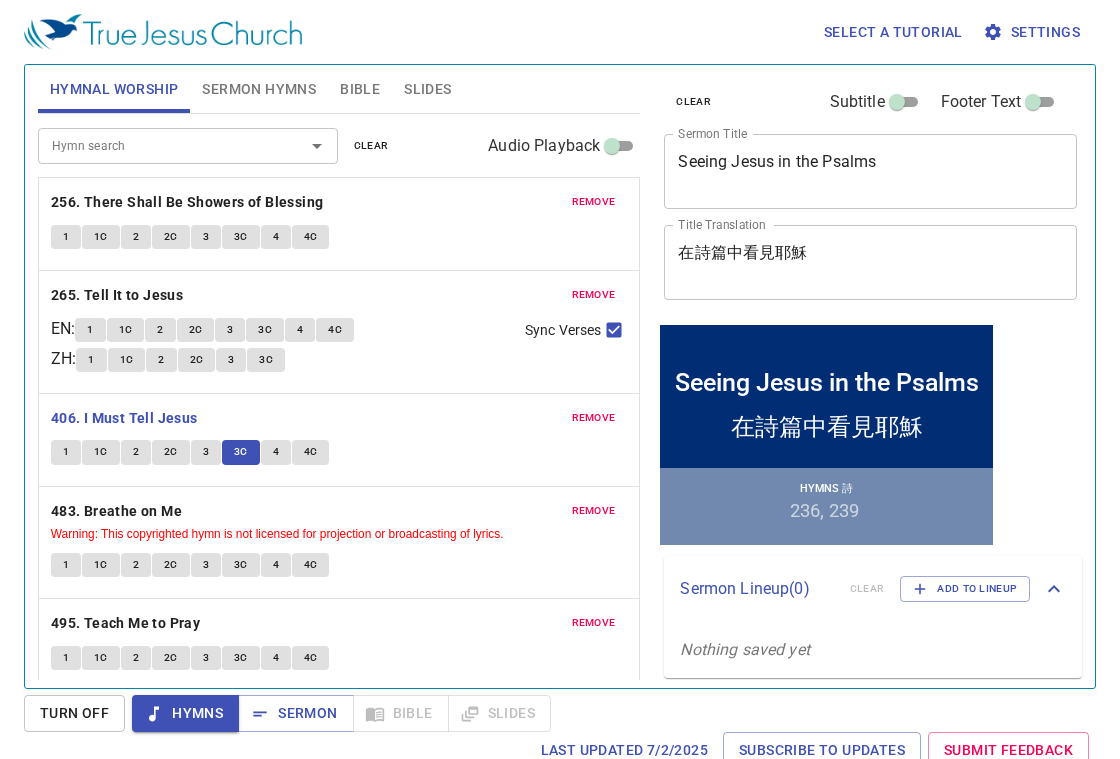 click on "4" at bounding box center (276, 452) 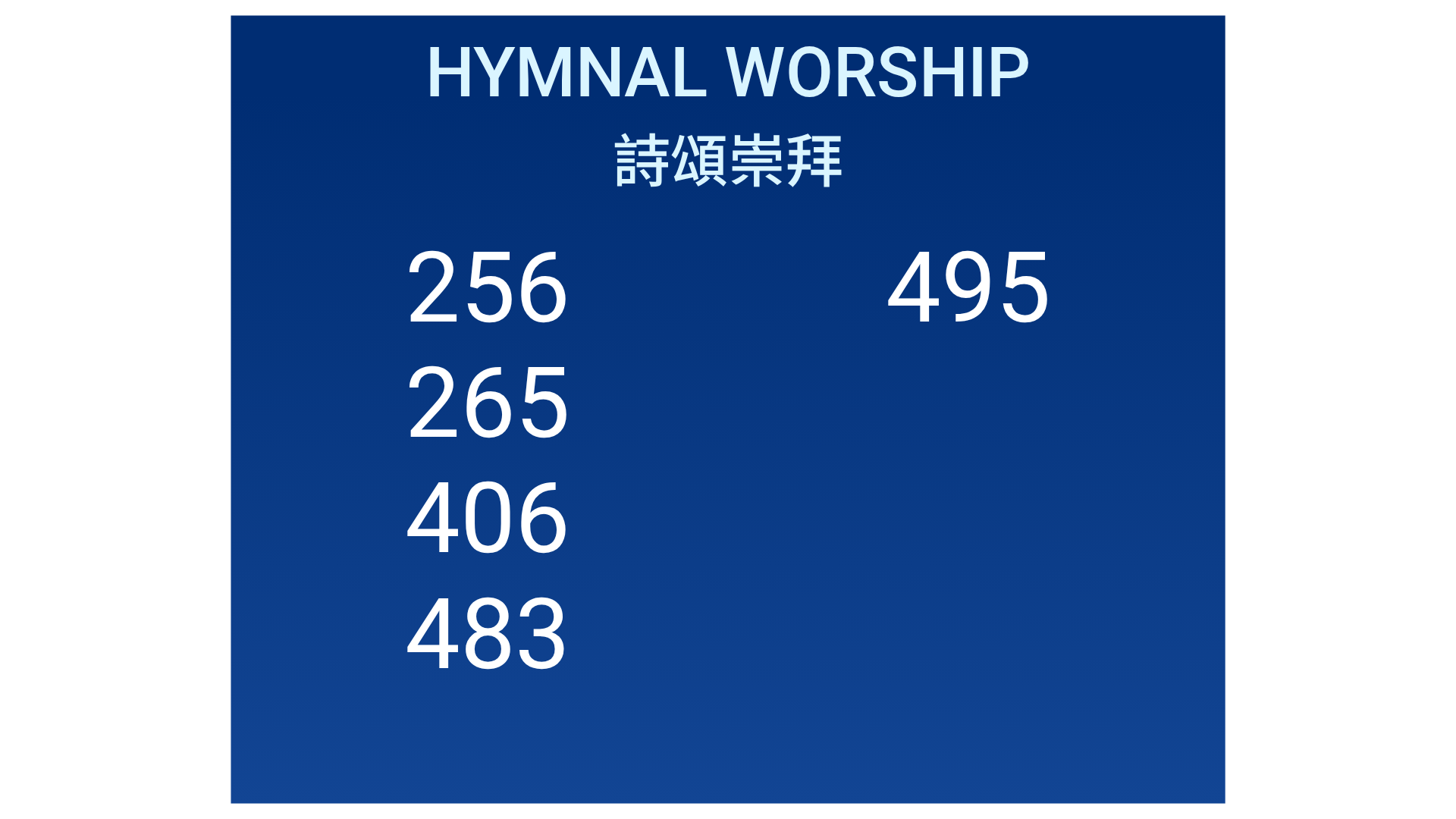 scroll, scrollTop: 0, scrollLeft: 0, axis: both 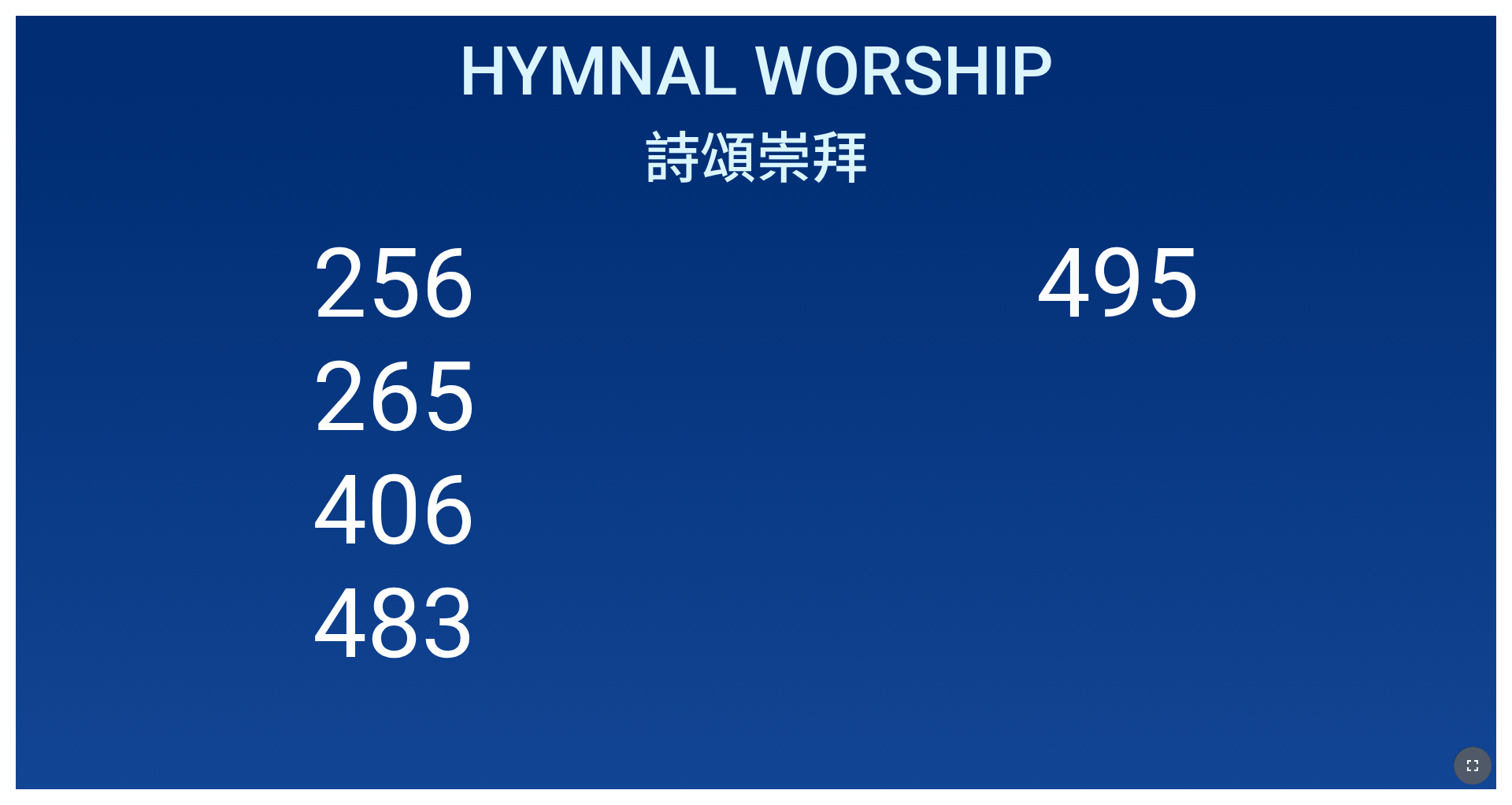 click 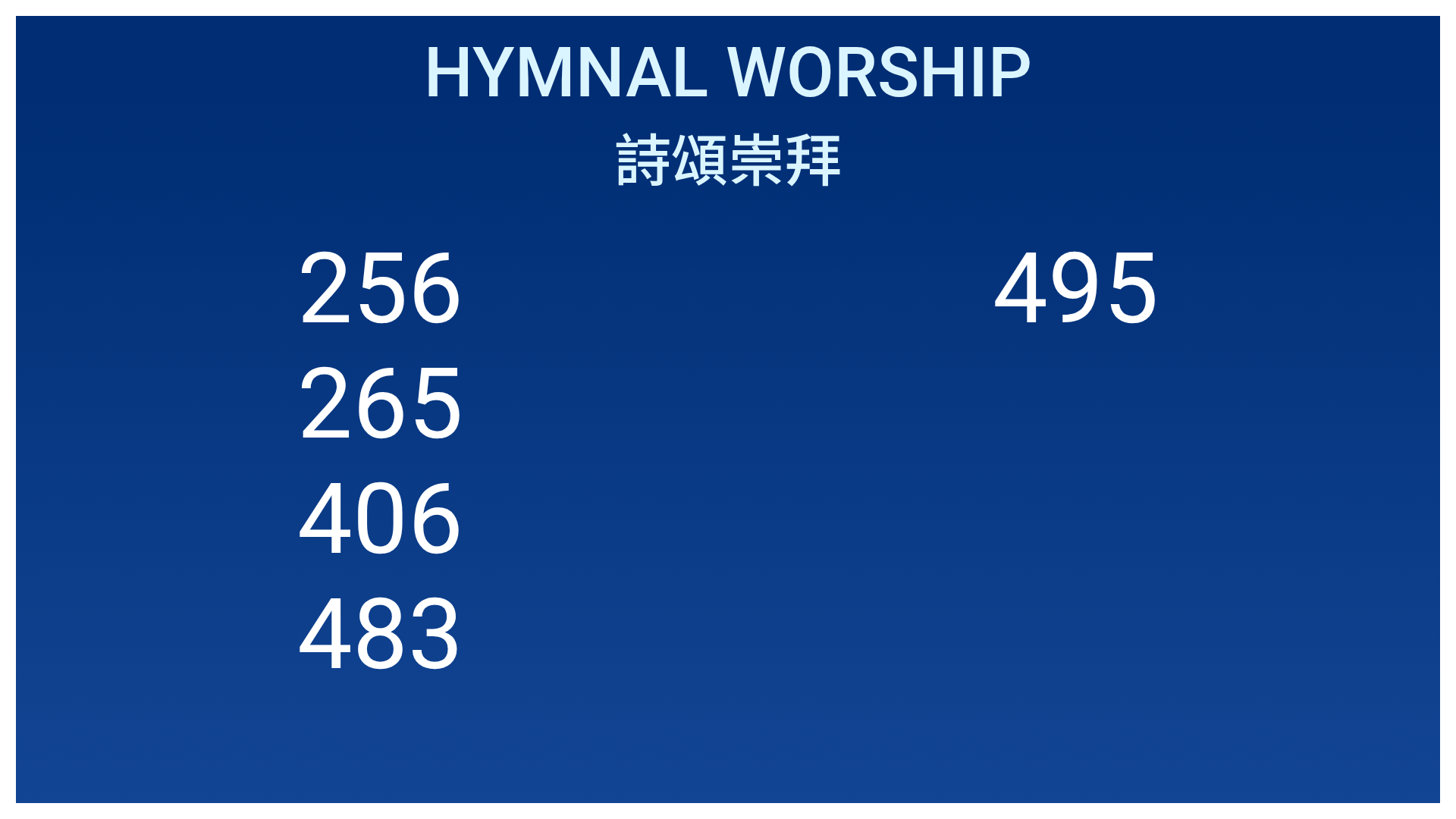 type 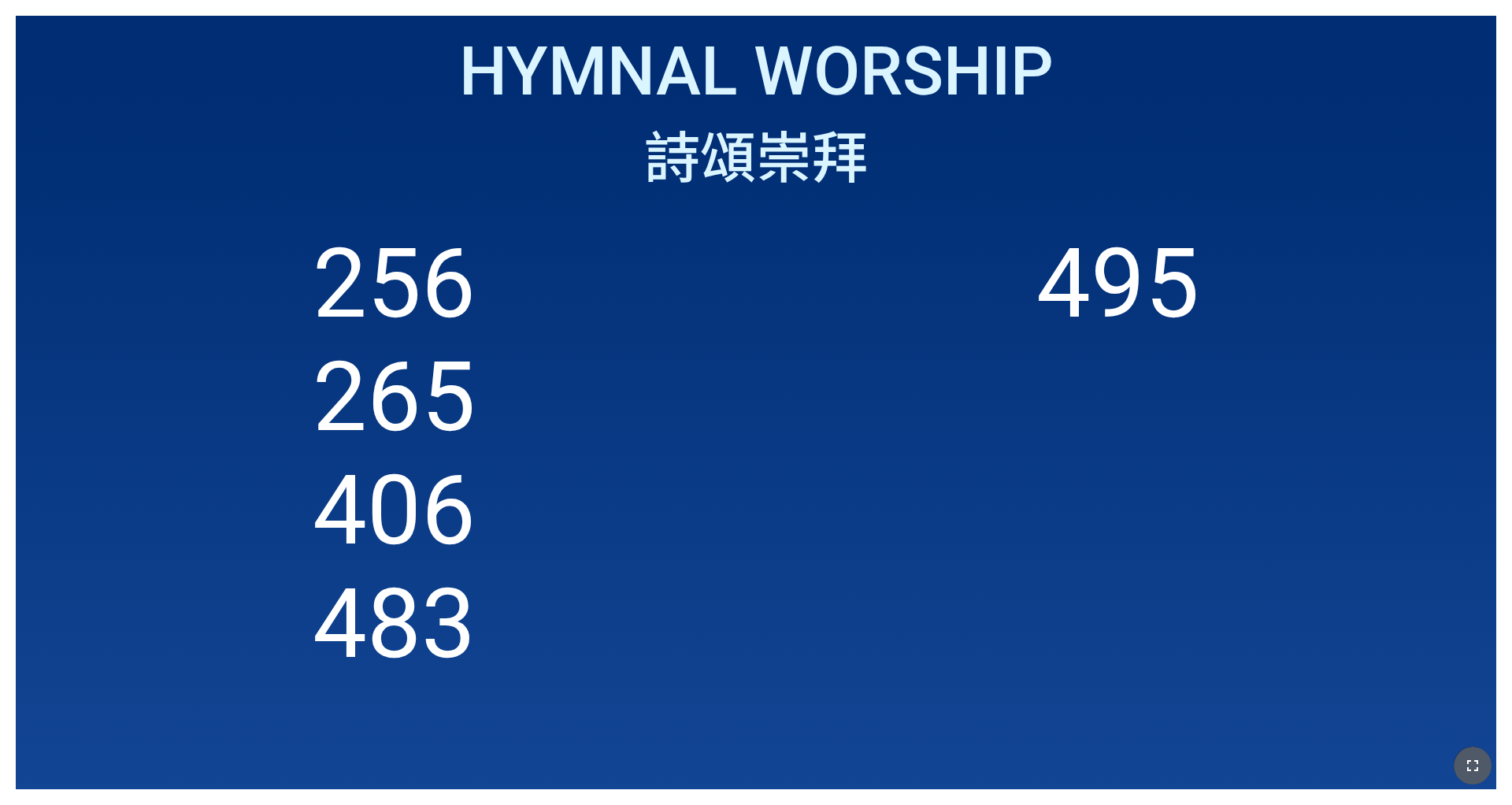 click 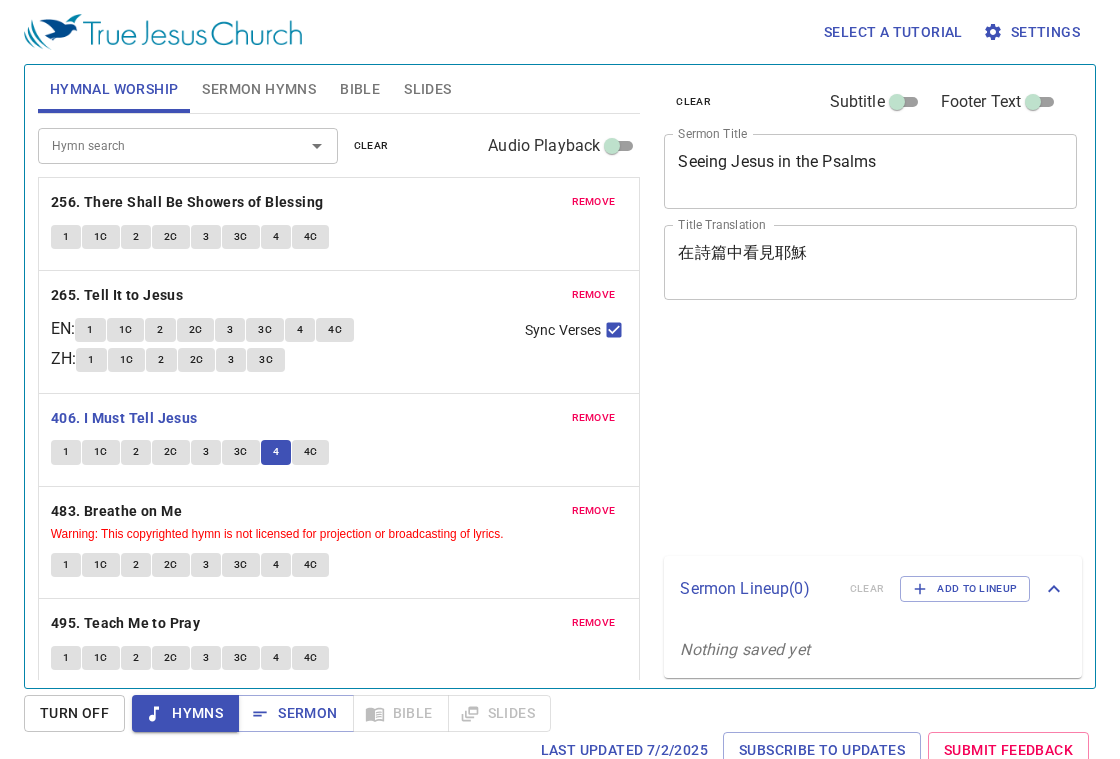 scroll, scrollTop: 0, scrollLeft: 0, axis: both 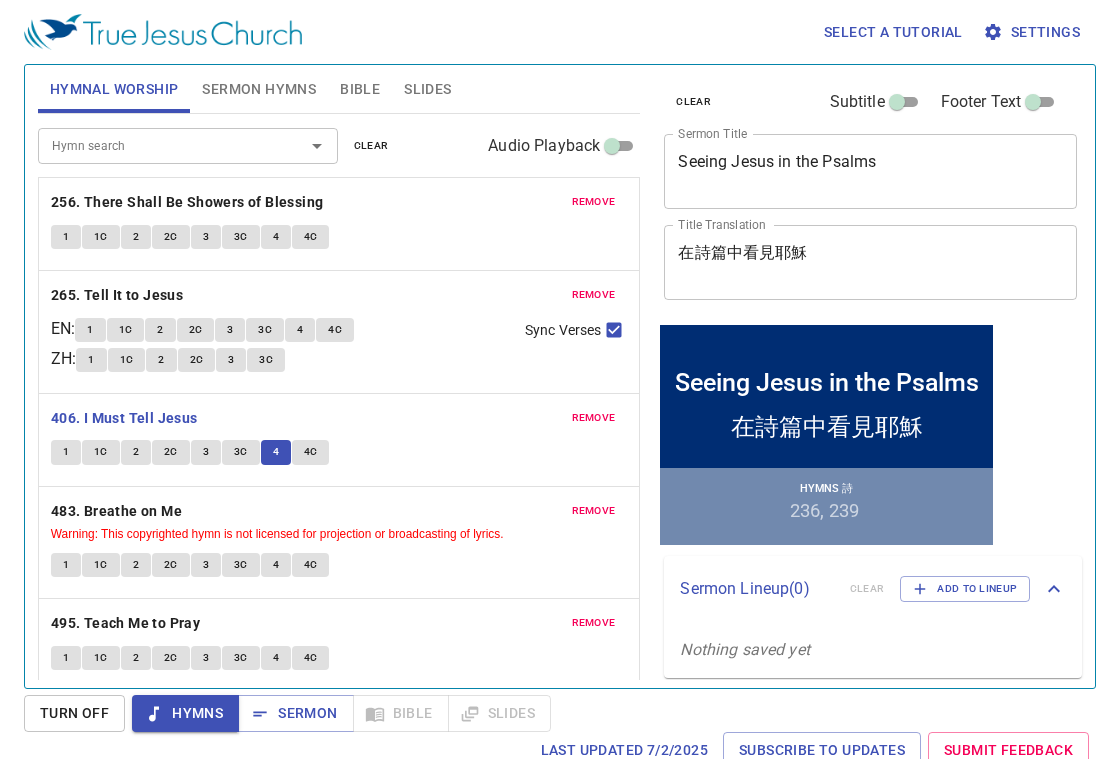 click on "4C" at bounding box center [311, 452] 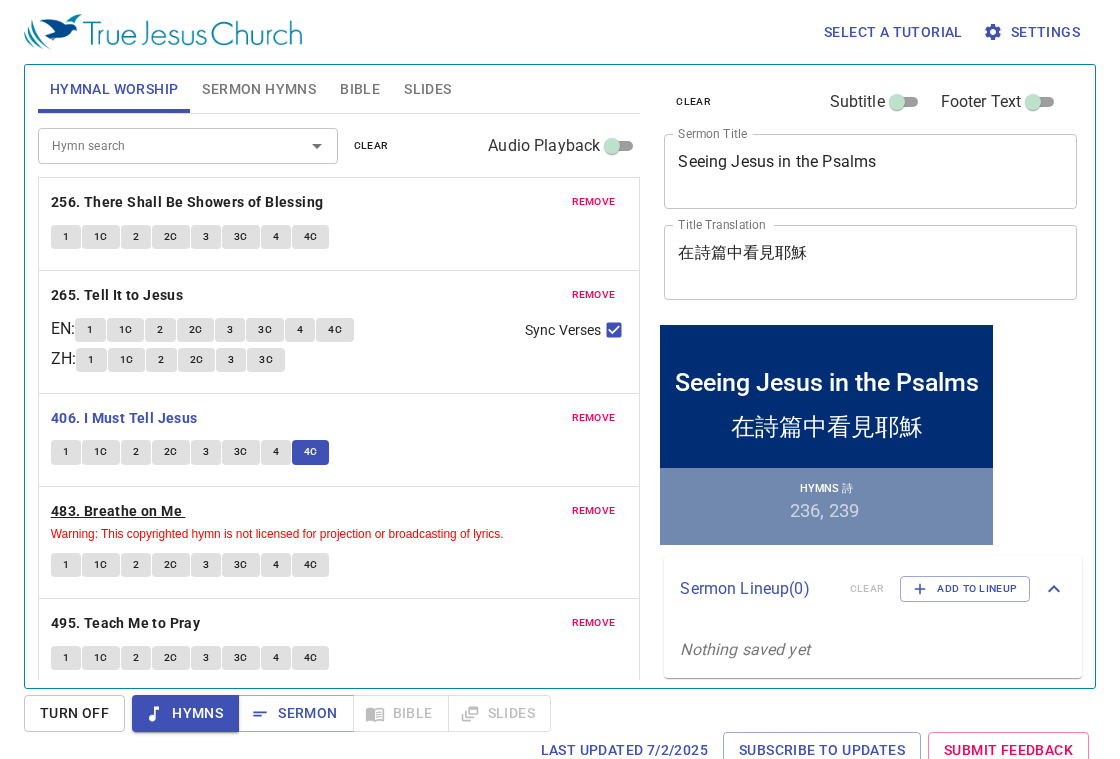 click on "483. Breathe on Me" at bounding box center (116, 511) 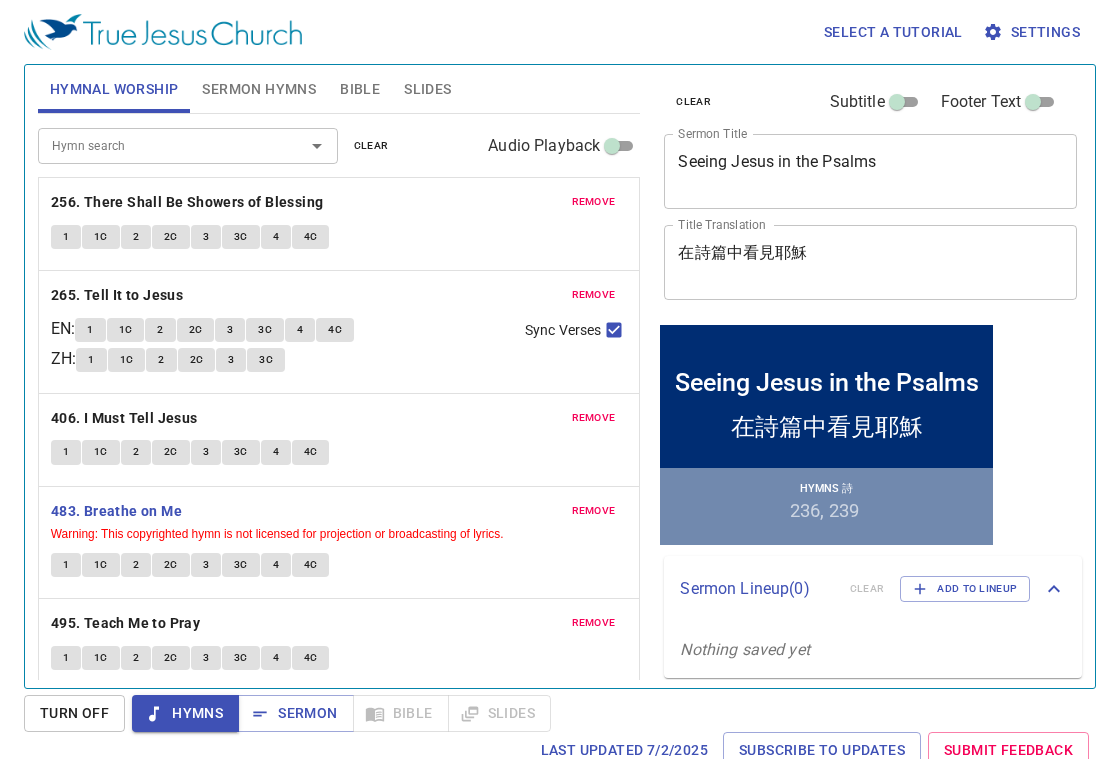 drag, startPoint x: 66, startPoint y: 563, endPoint x: 106, endPoint y: 565, distance: 40.04997 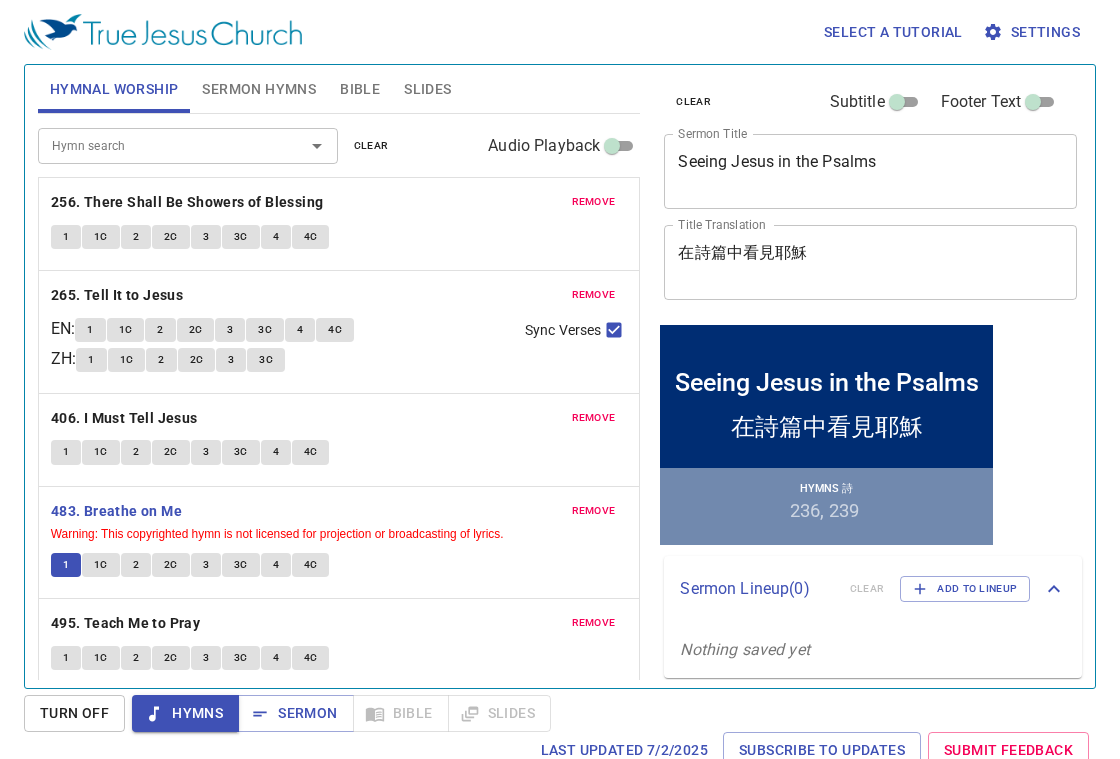 click on "1C" at bounding box center [101, 565] 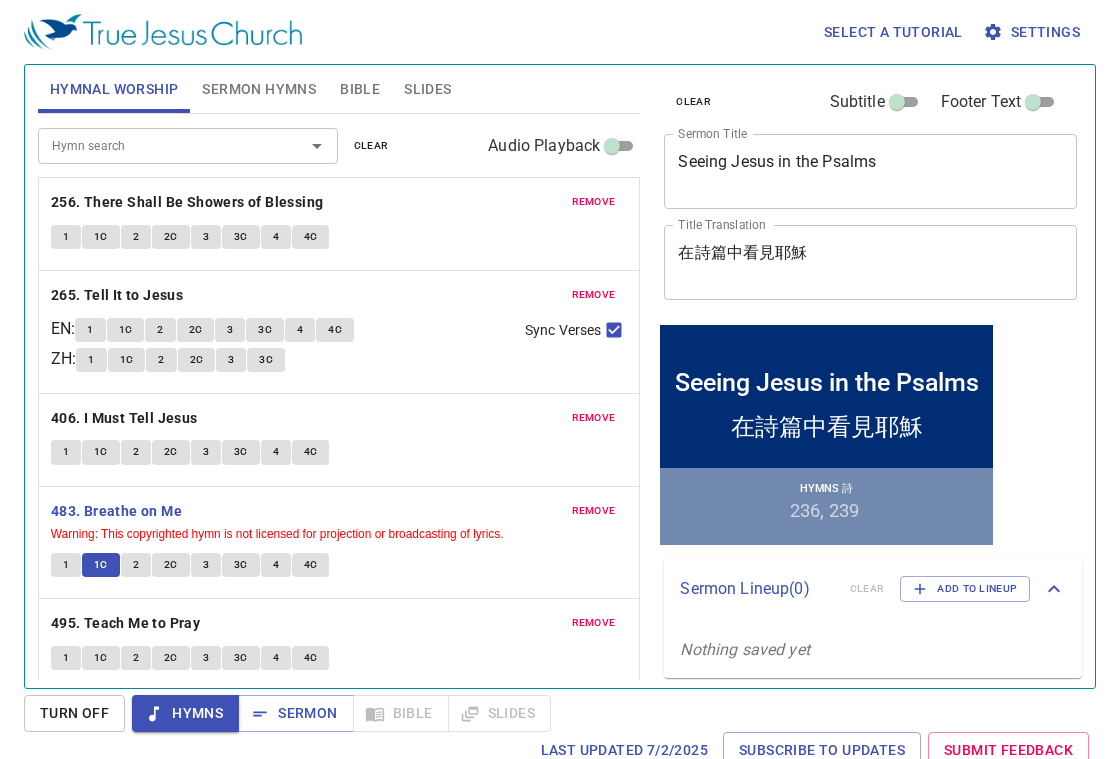 click on "2" at bounding box center [136, 565] 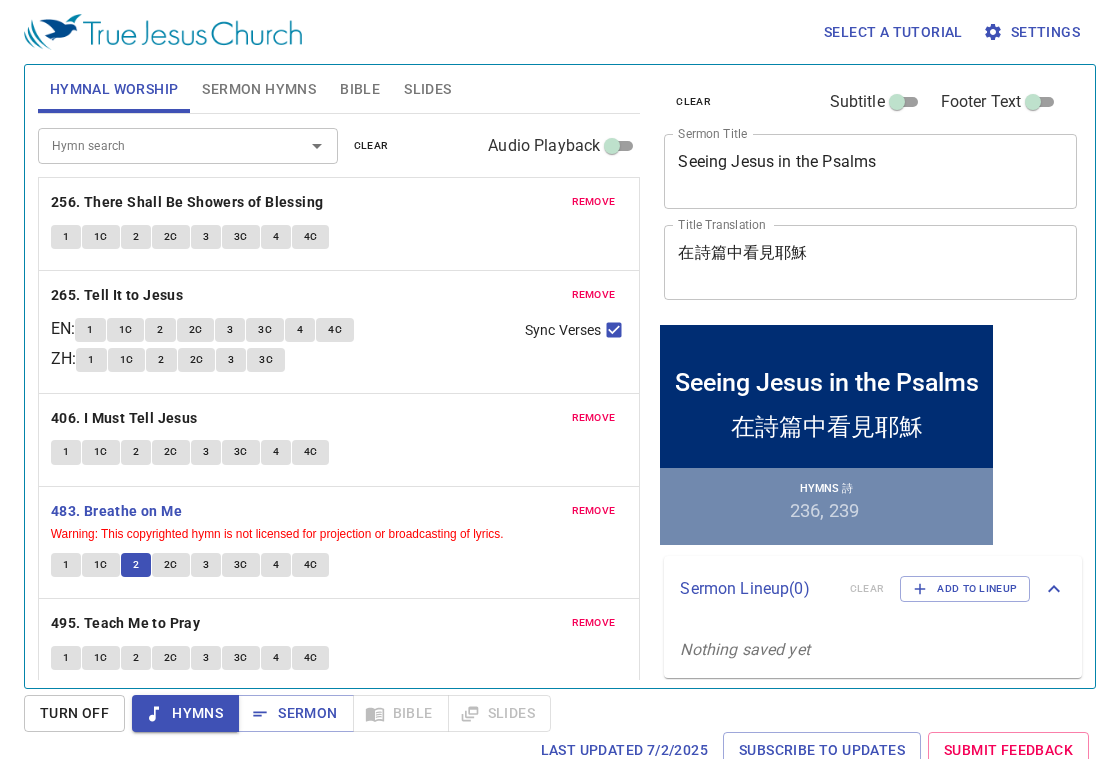 click on "2C" at bounding box center [171, 565] 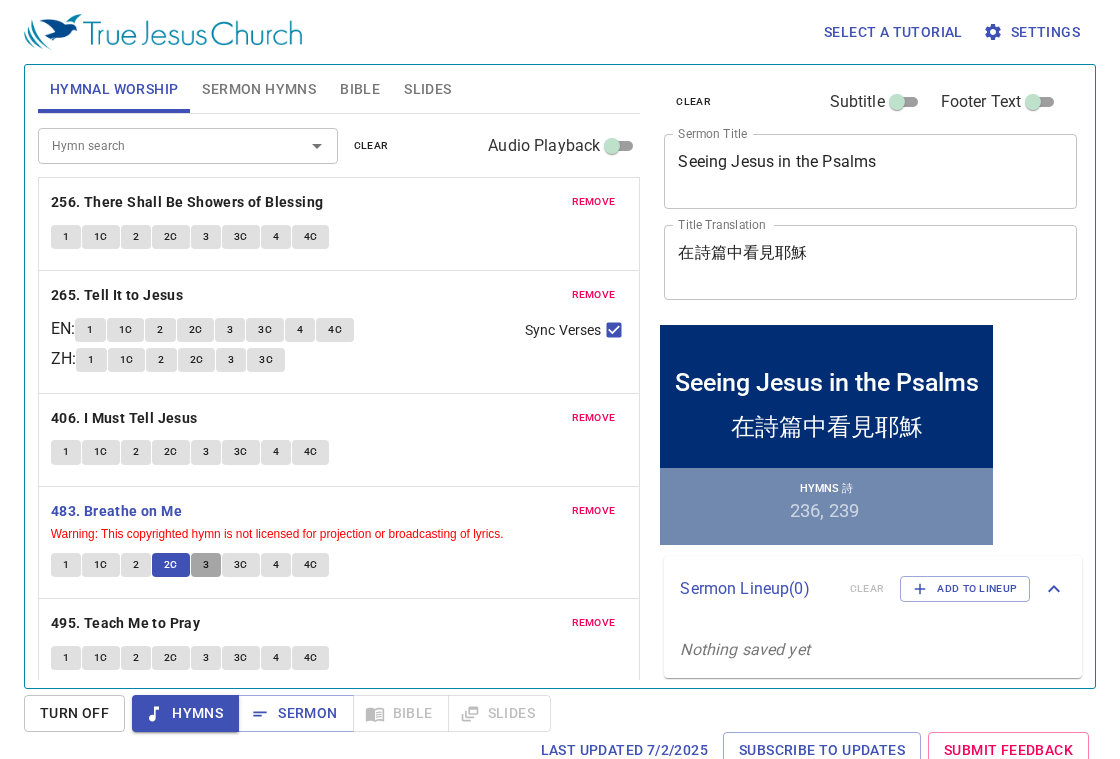 click on "3" at bounding box center (206, 565) 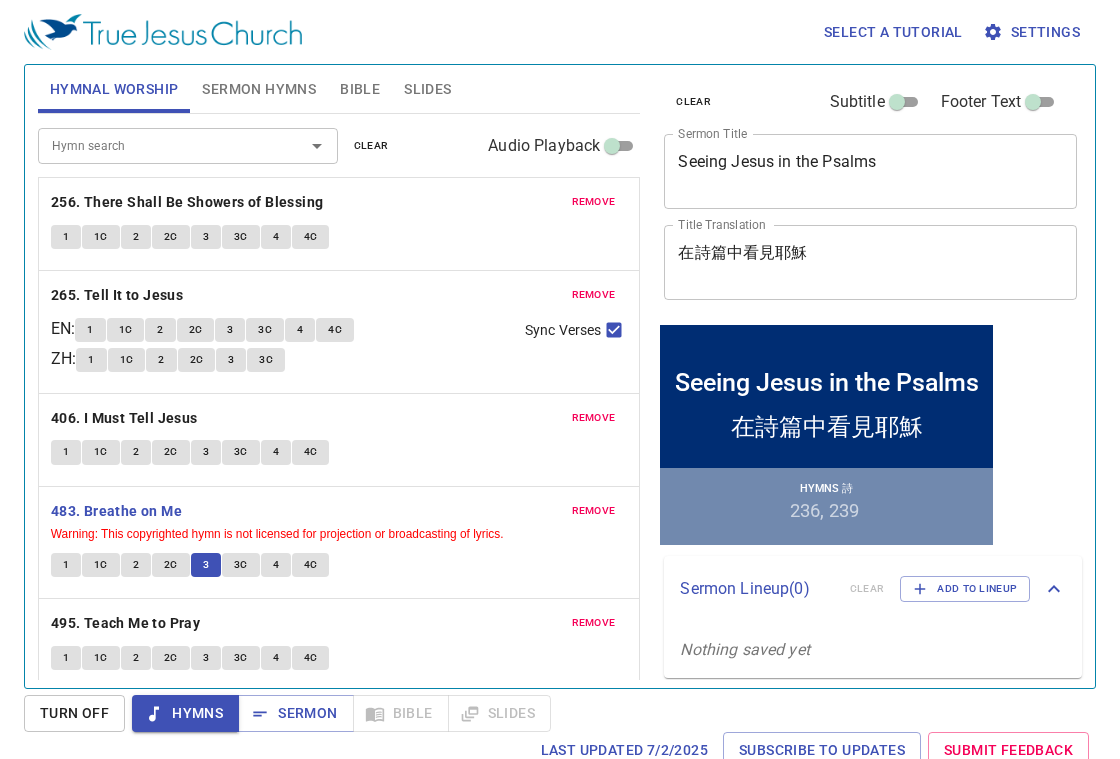 click on "3C" at bounding box center (241, 565) 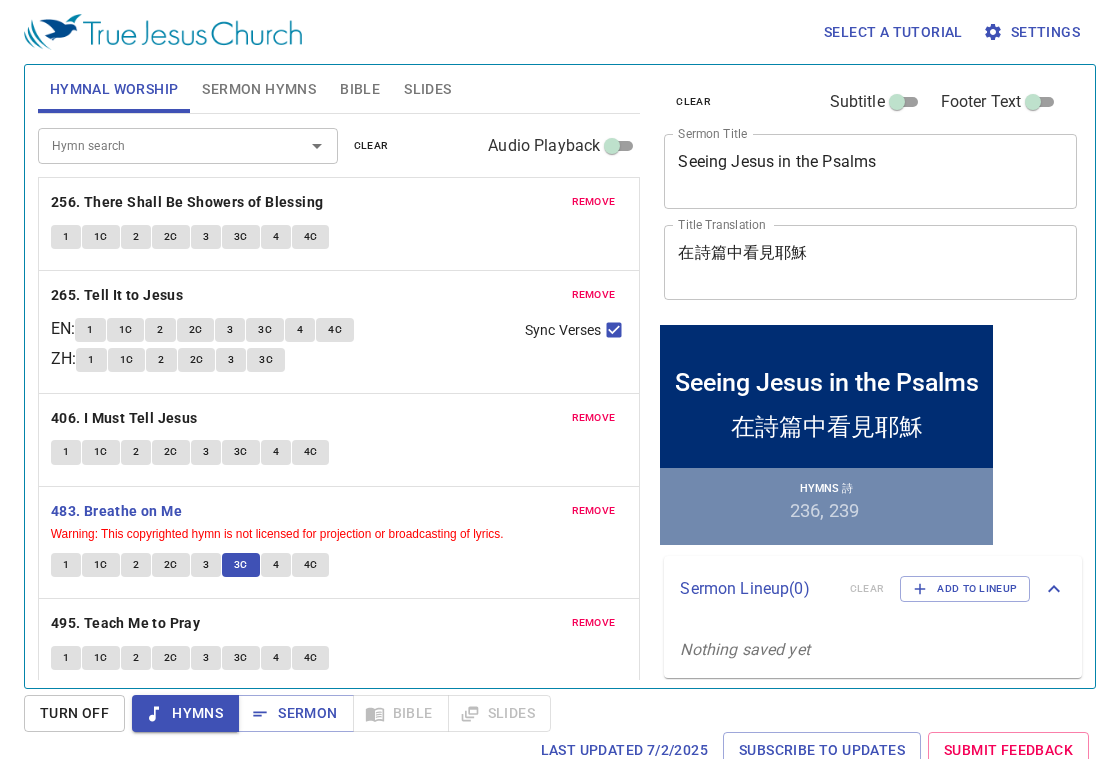 click on "4" at bounding box center (276, 565) 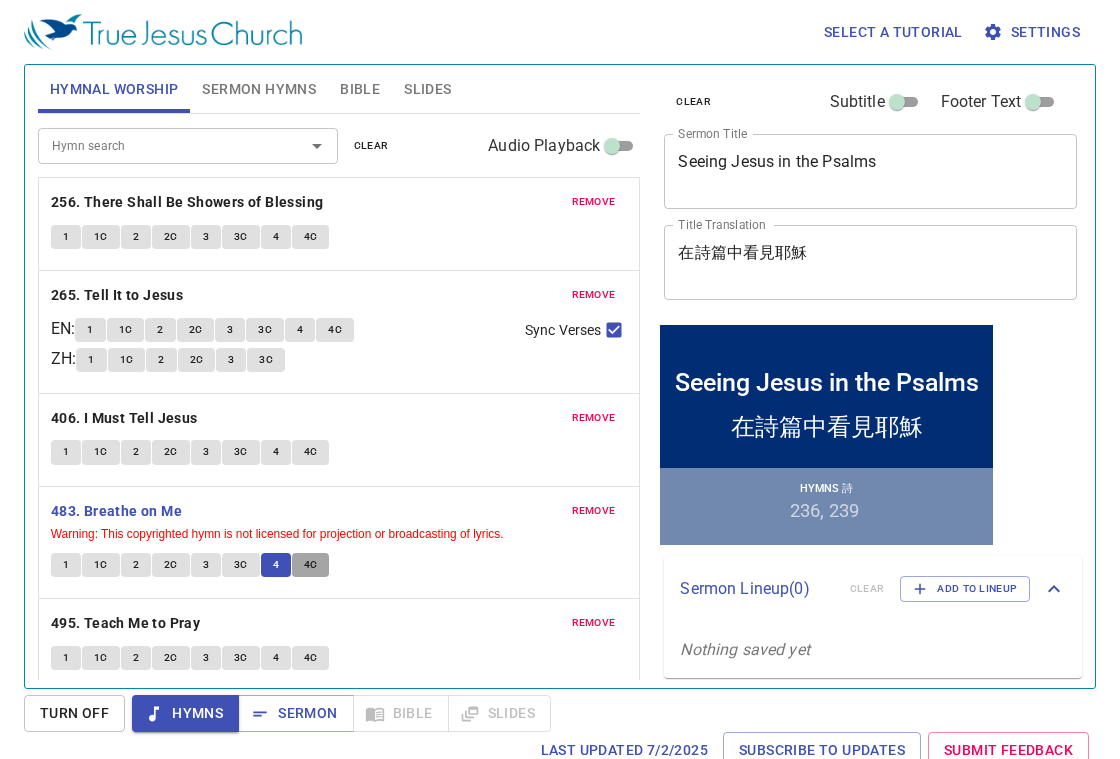 click on "4C" at bounding box center [311, 565] 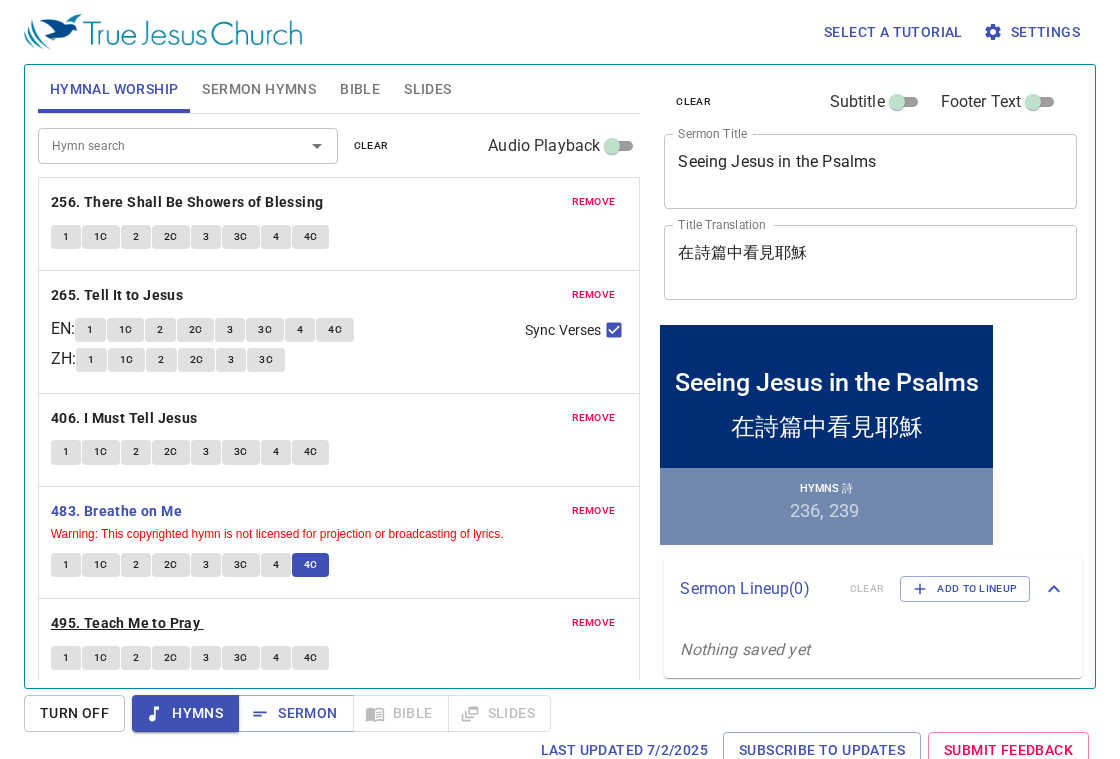click on "495. Teach Me to Pray" at bounding box center (125, 623) 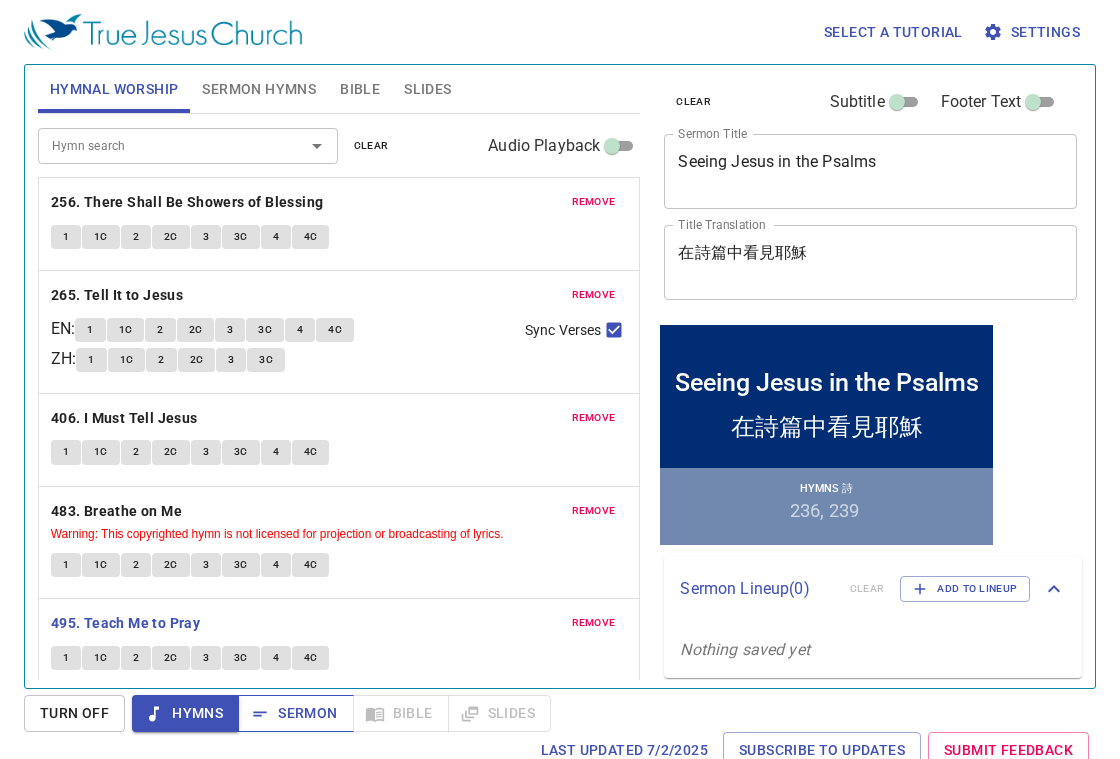 click on "Sermon" at bounding box center (295, 713) 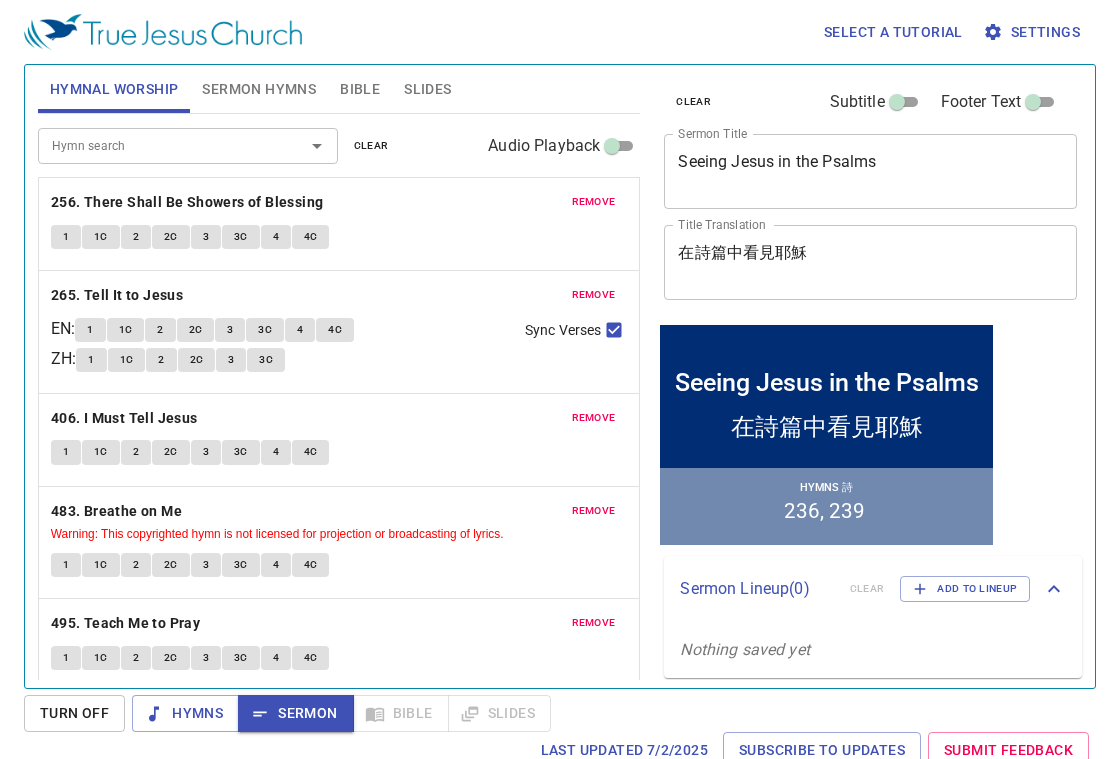 click on "Sermon Hymns" at bounding box center (259, 89) 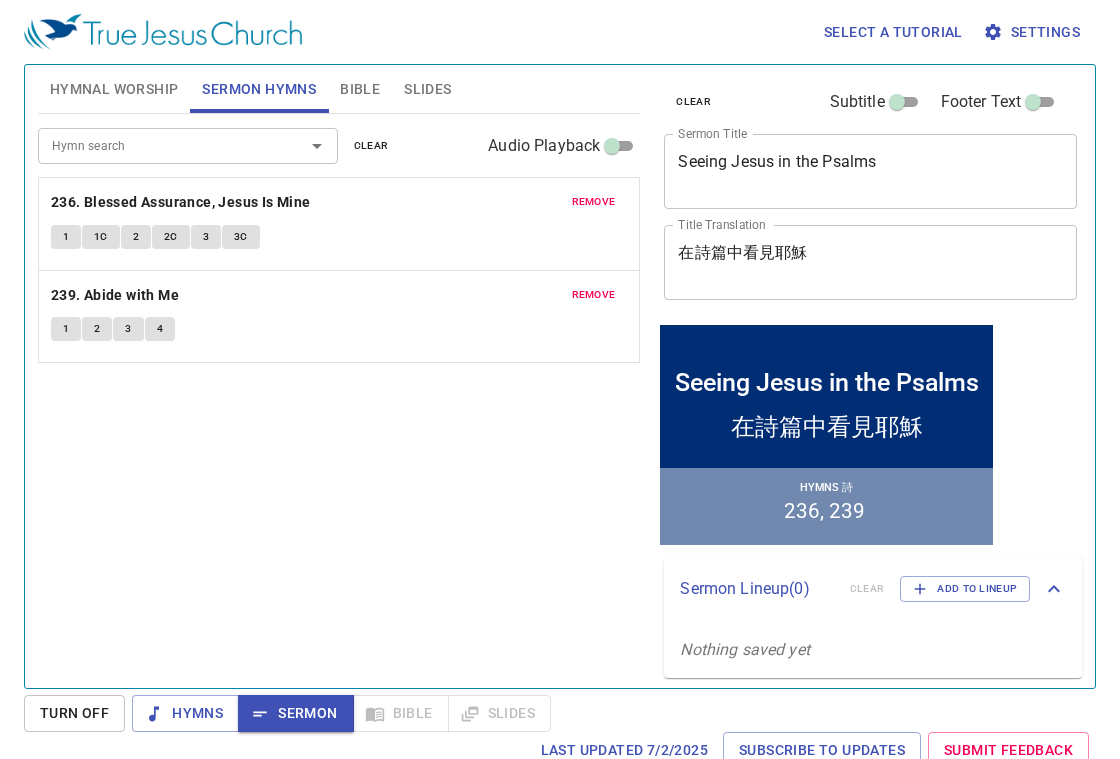 click on "1" at bounding box center [66, 237] 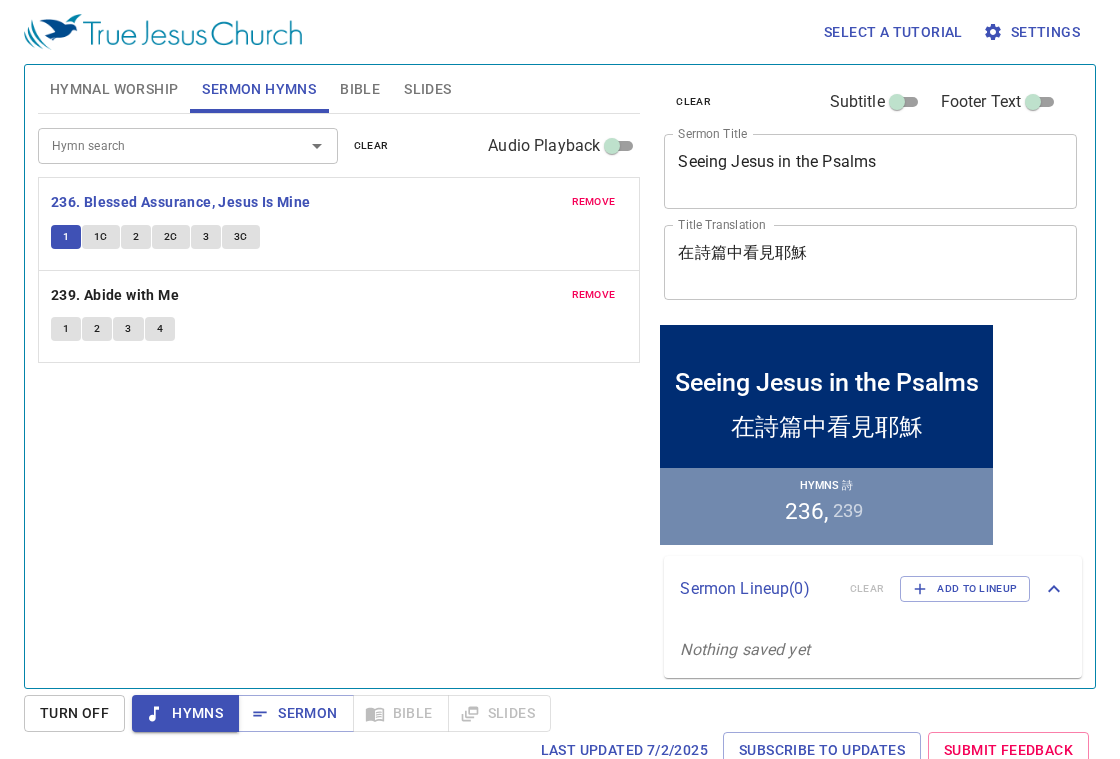 click on "1C" at bounding box center (101, 237) 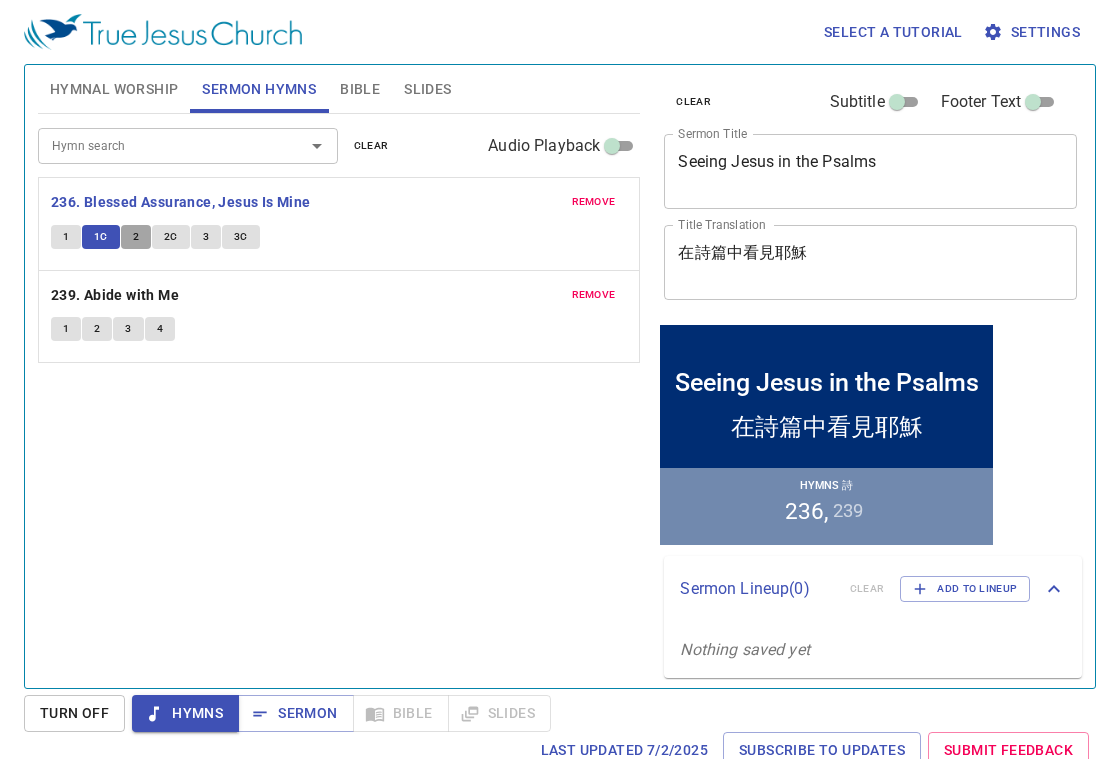 click on "2" at bounding box center [136, 237] 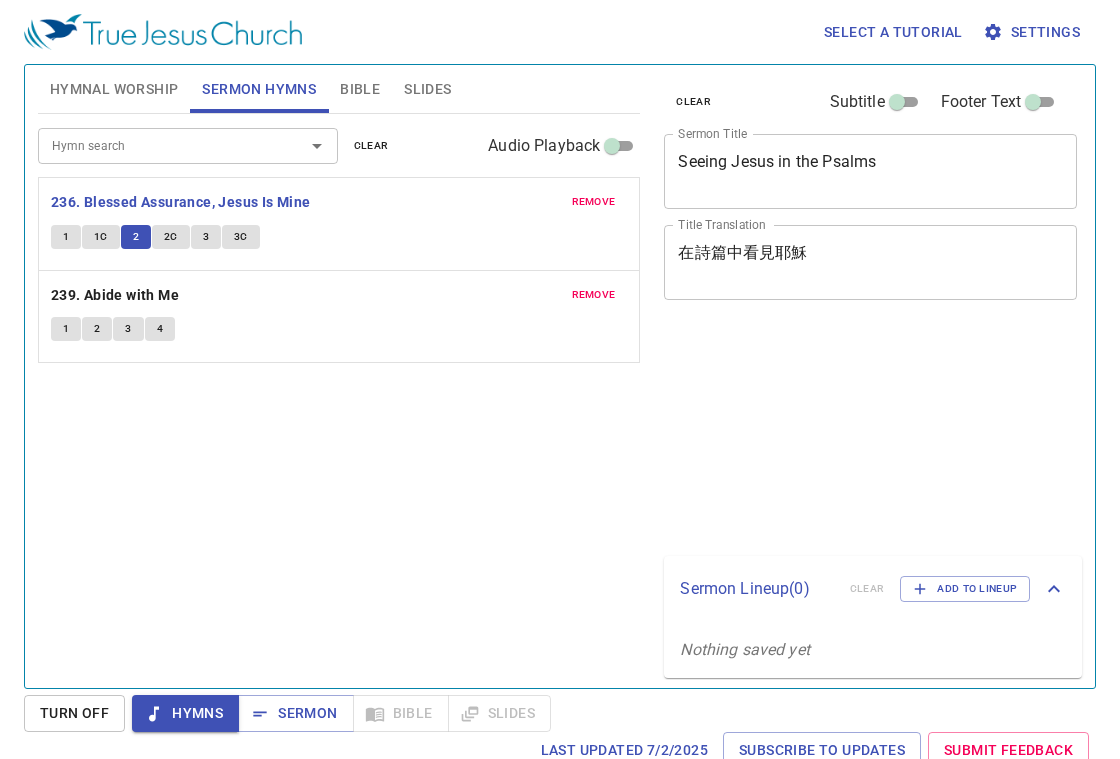 scroll, scrollTop: 0, scrollLeft: 0, axis: both 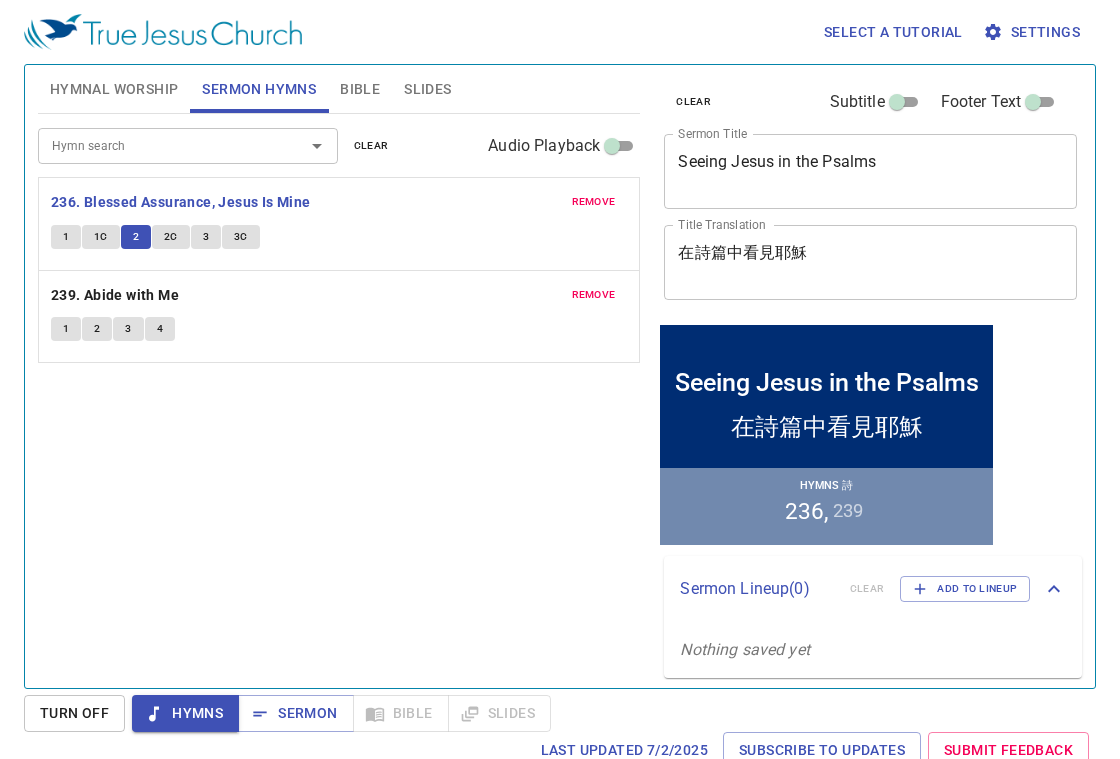 click on "2C" at bounding box center [171, 237] 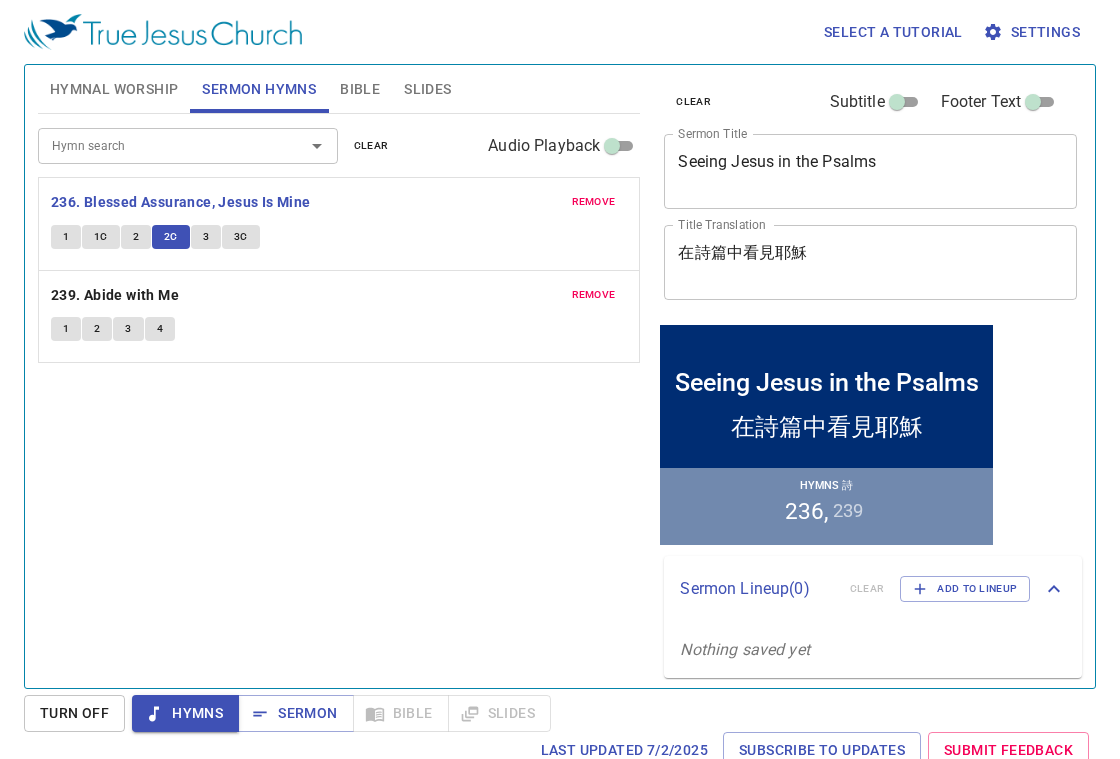 click on "3" at bounding box center [206, 237] 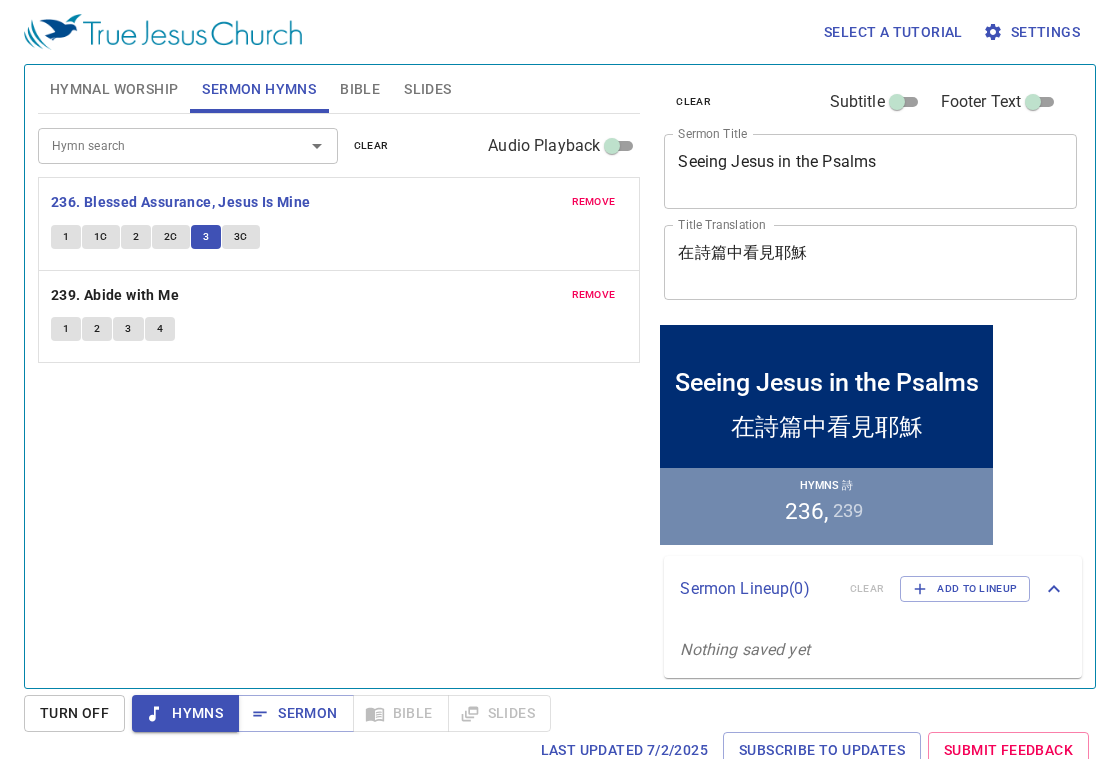 click on "3C" at bounding box center (241, 237) 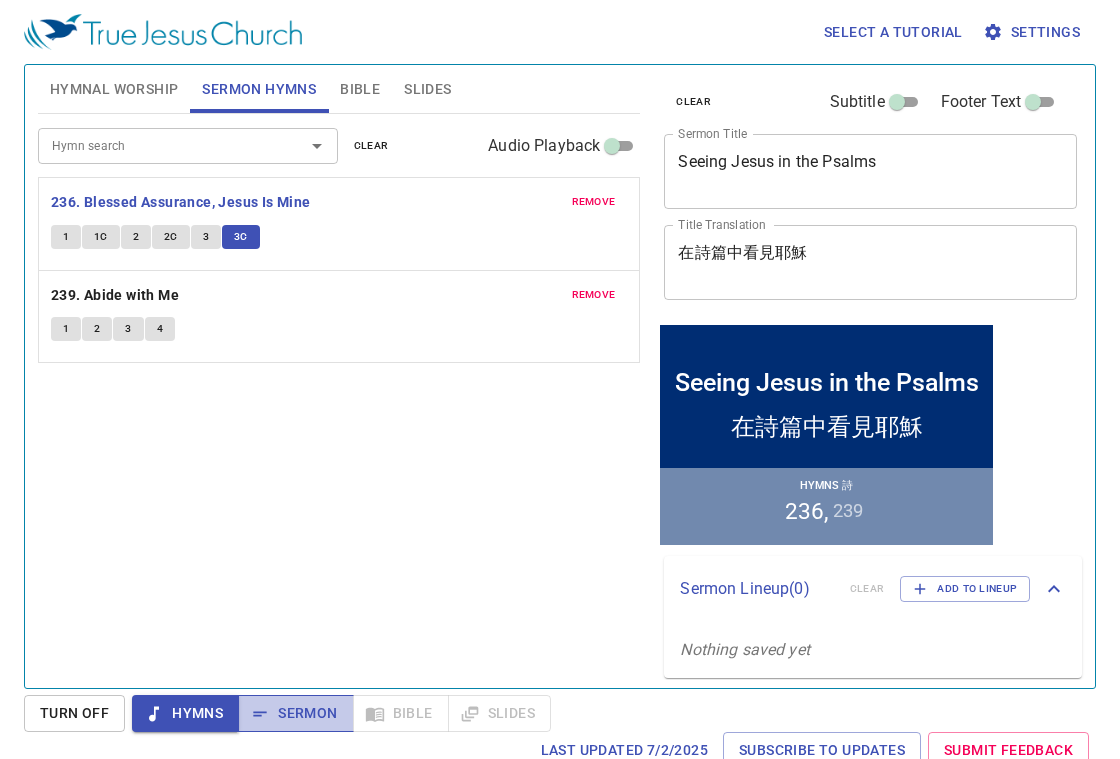 click on "Sermon" at bounding box center (295, 713) 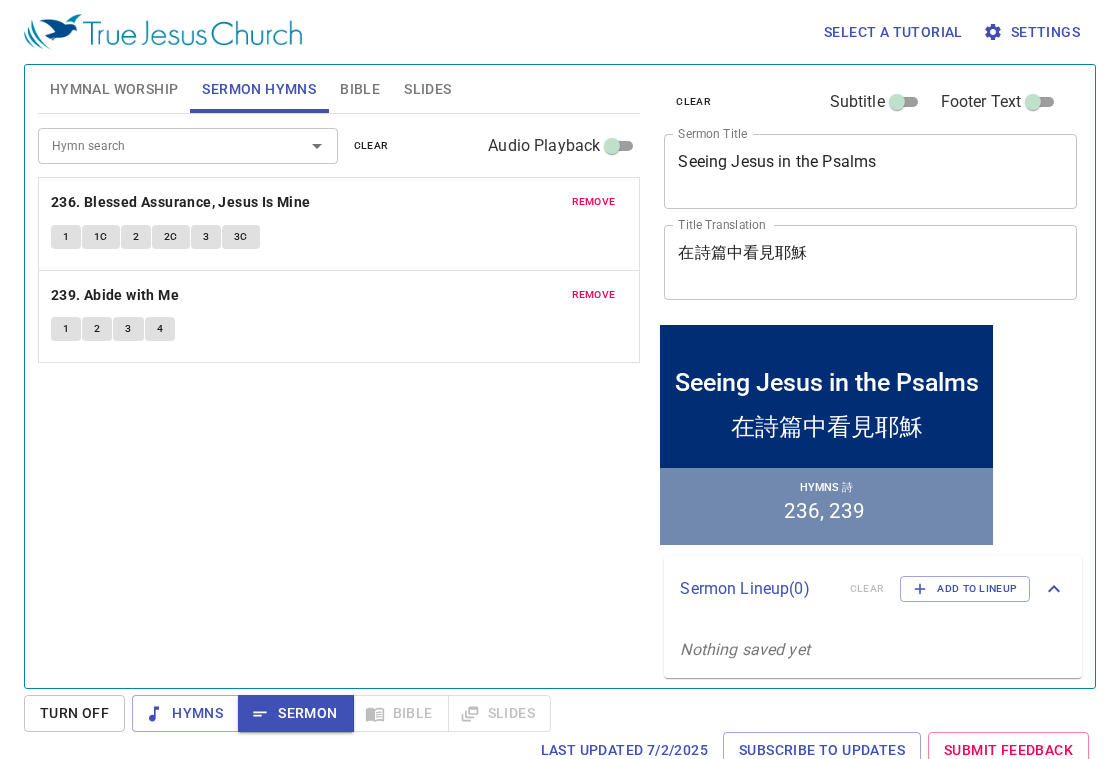 type 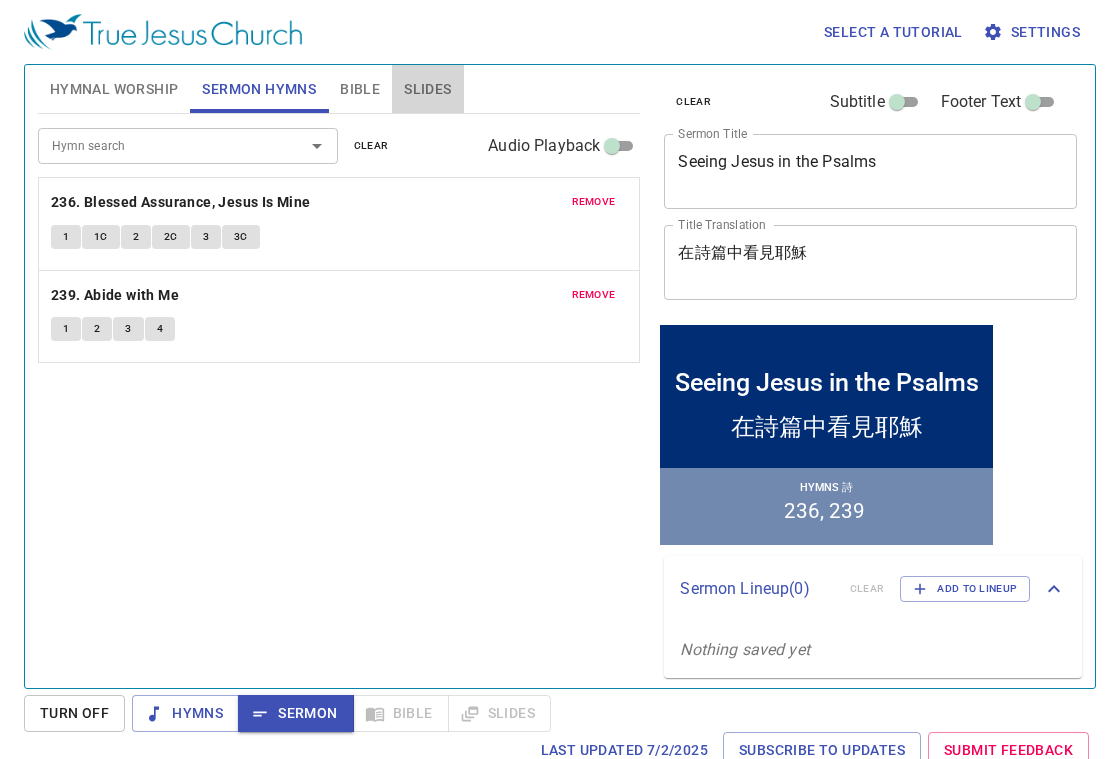 click on "Slides" at bounding box center (427, 89) 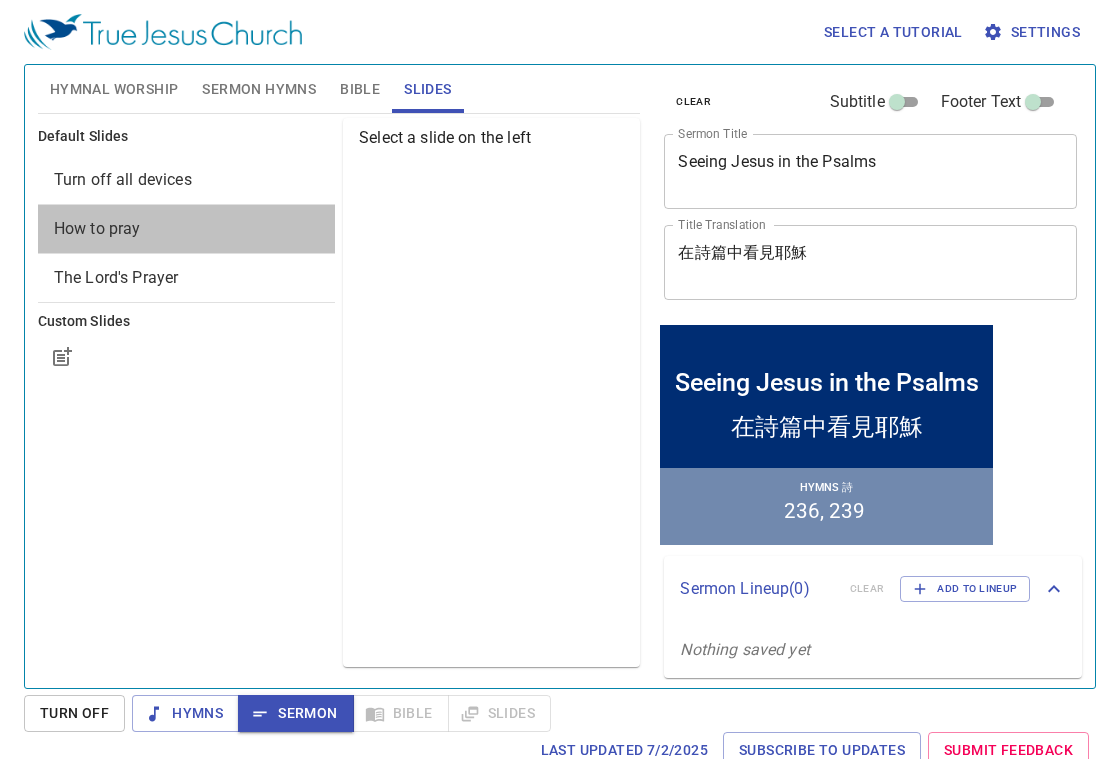 click on "How to pray" at bounding box center (186, 229) 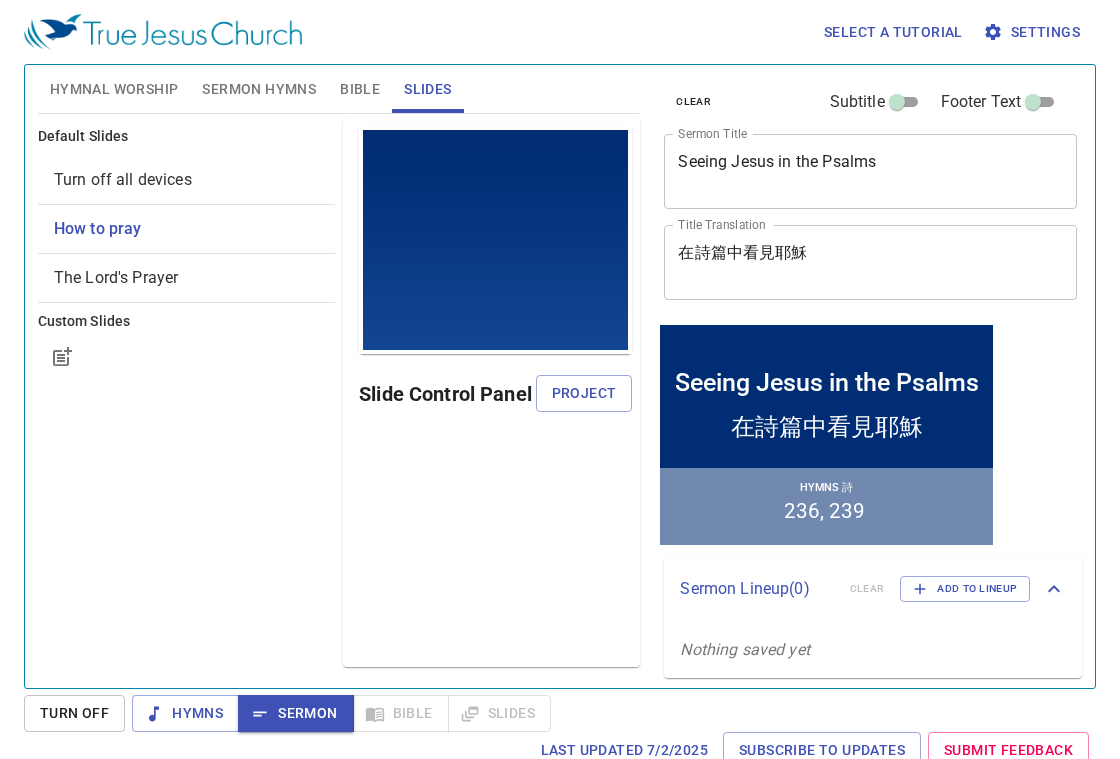 scroll, scrollTop: 0, scrollLeft: 0, axis: both 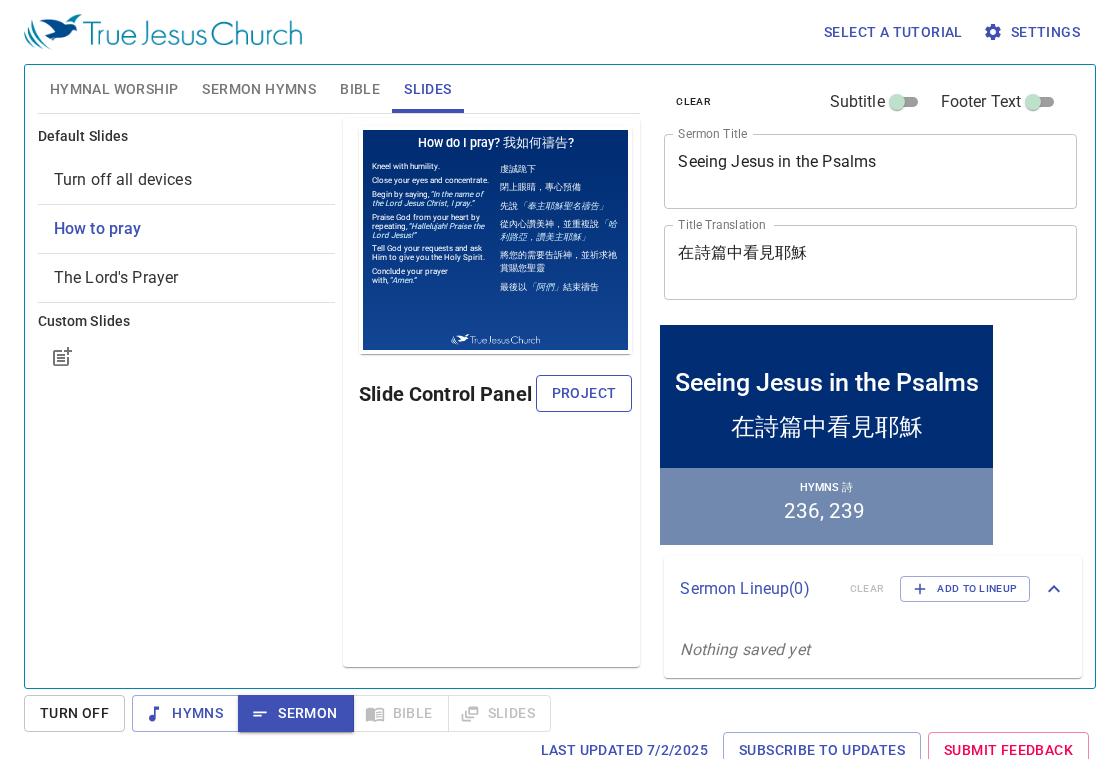 click on "Project" at bounding box center [584, 393] 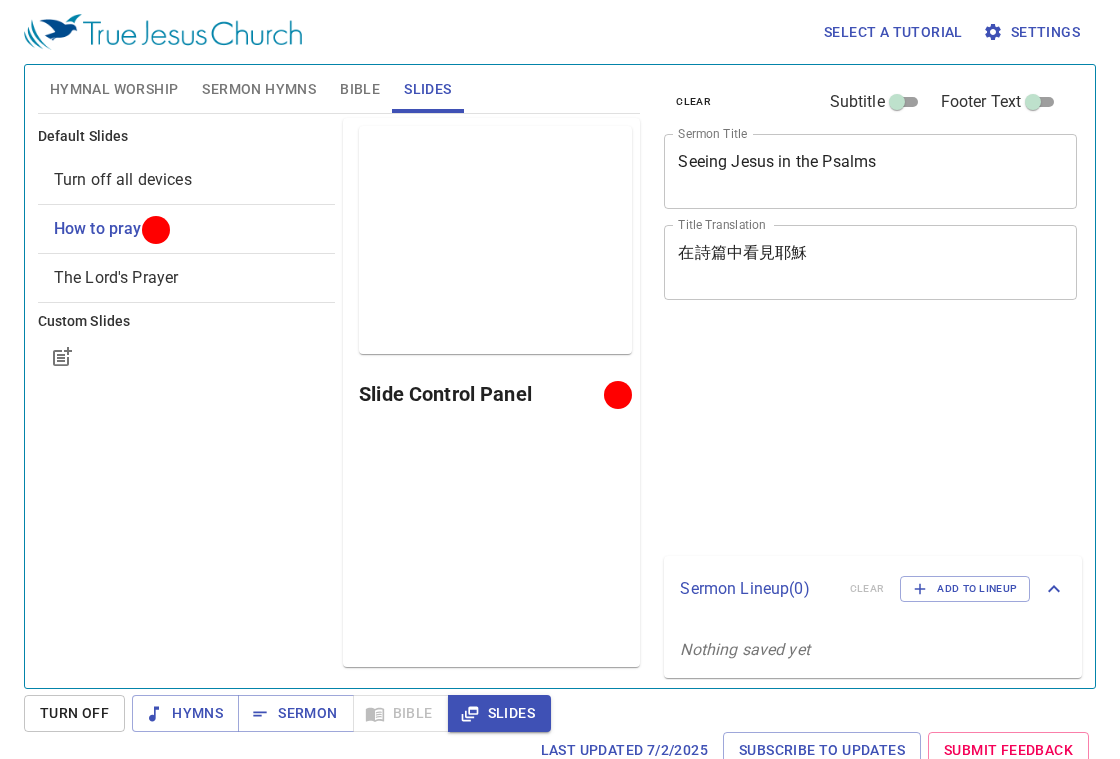 scroll, scrollTop: 0, scrollLeft: 0, axis: both 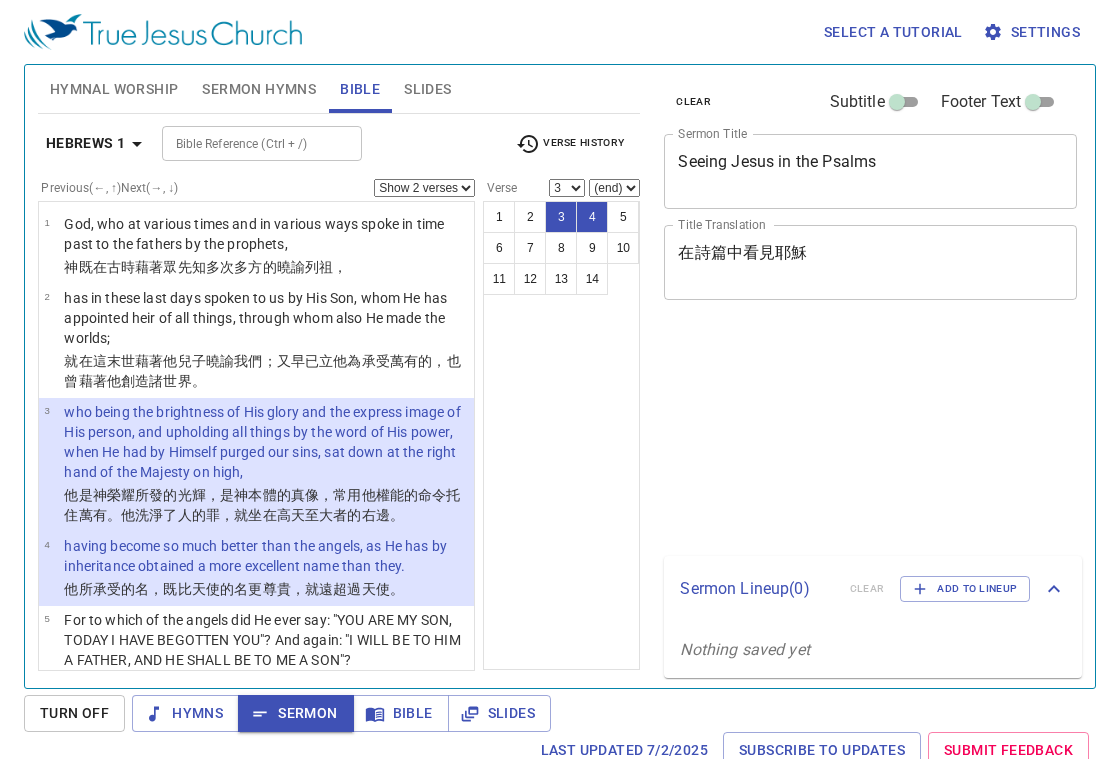 select on "2" 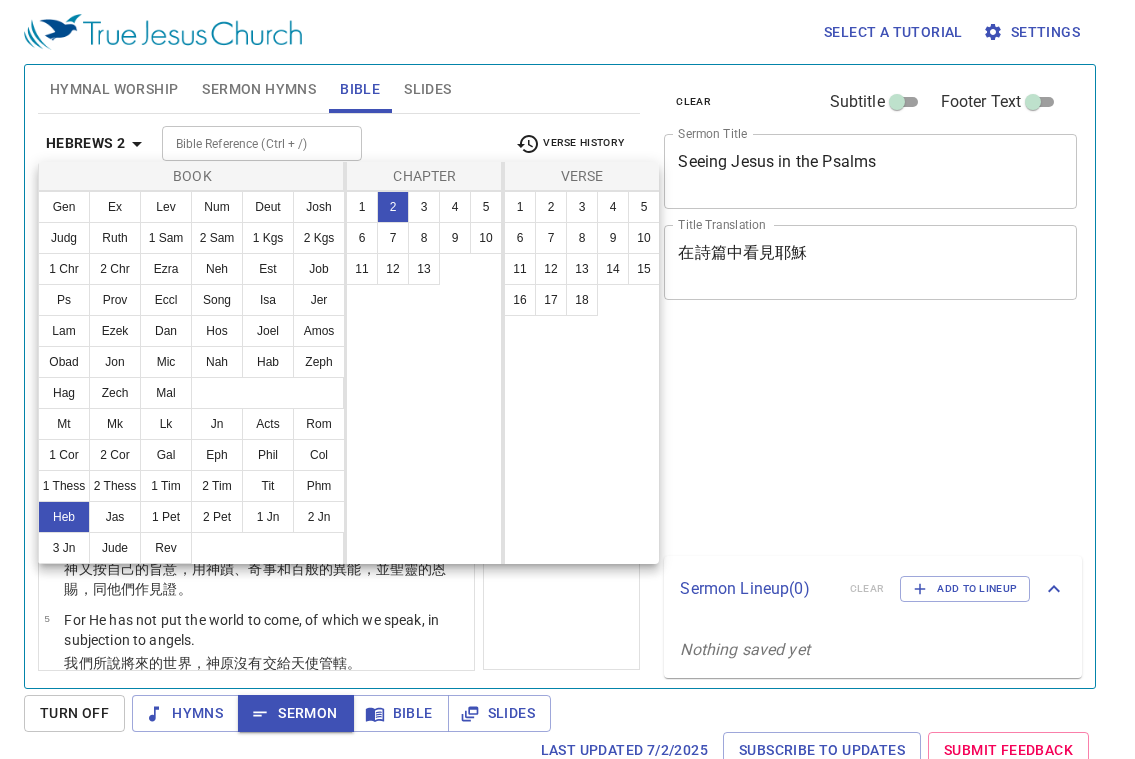select on "3" 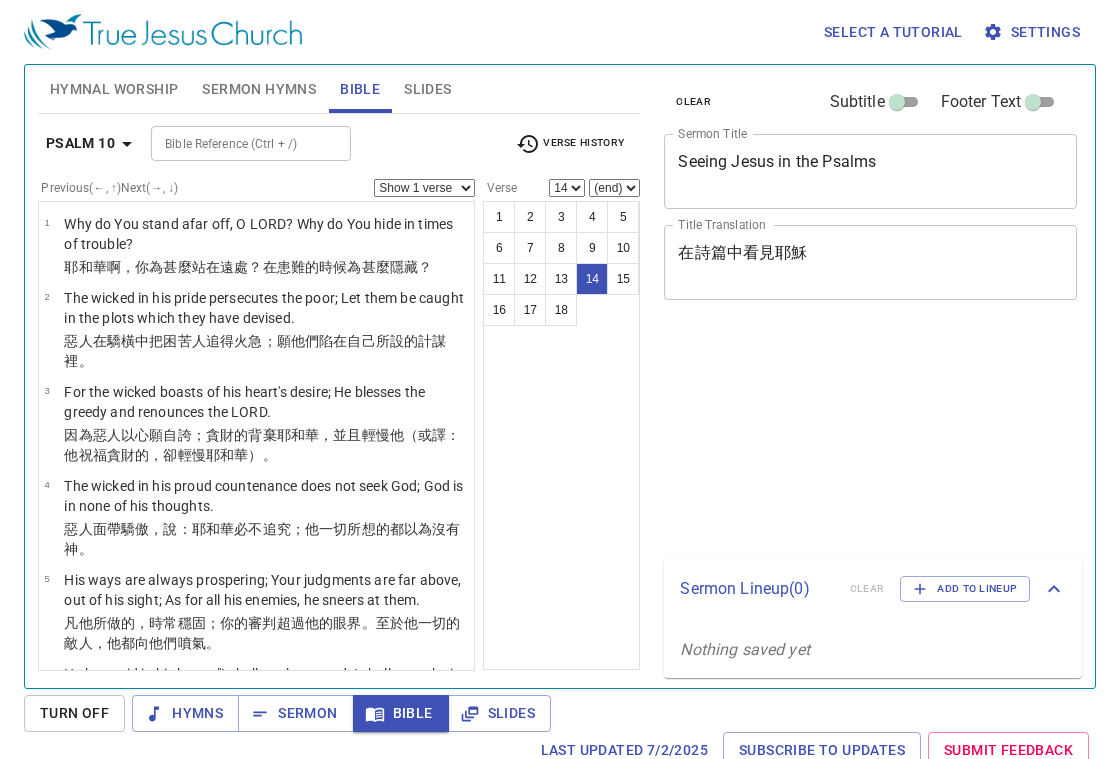 select on "14" 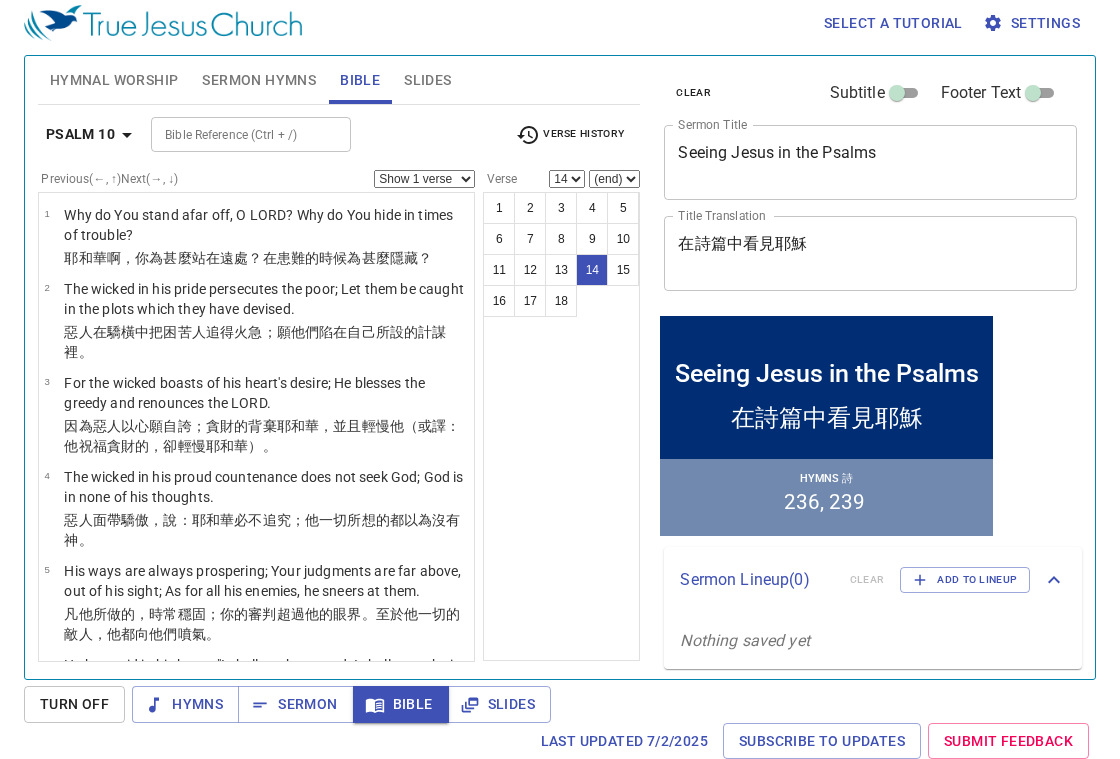 scroll, scrollTop: 9, scrollLeft: 0, axis: vertical 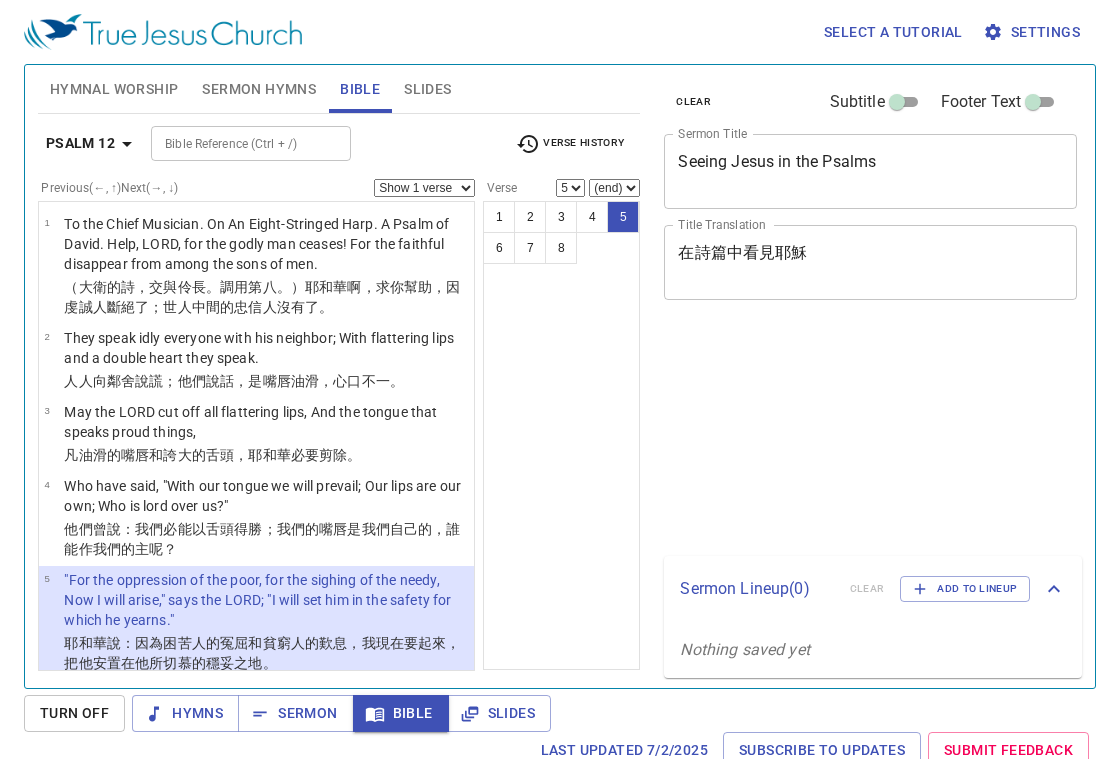 select on "5" 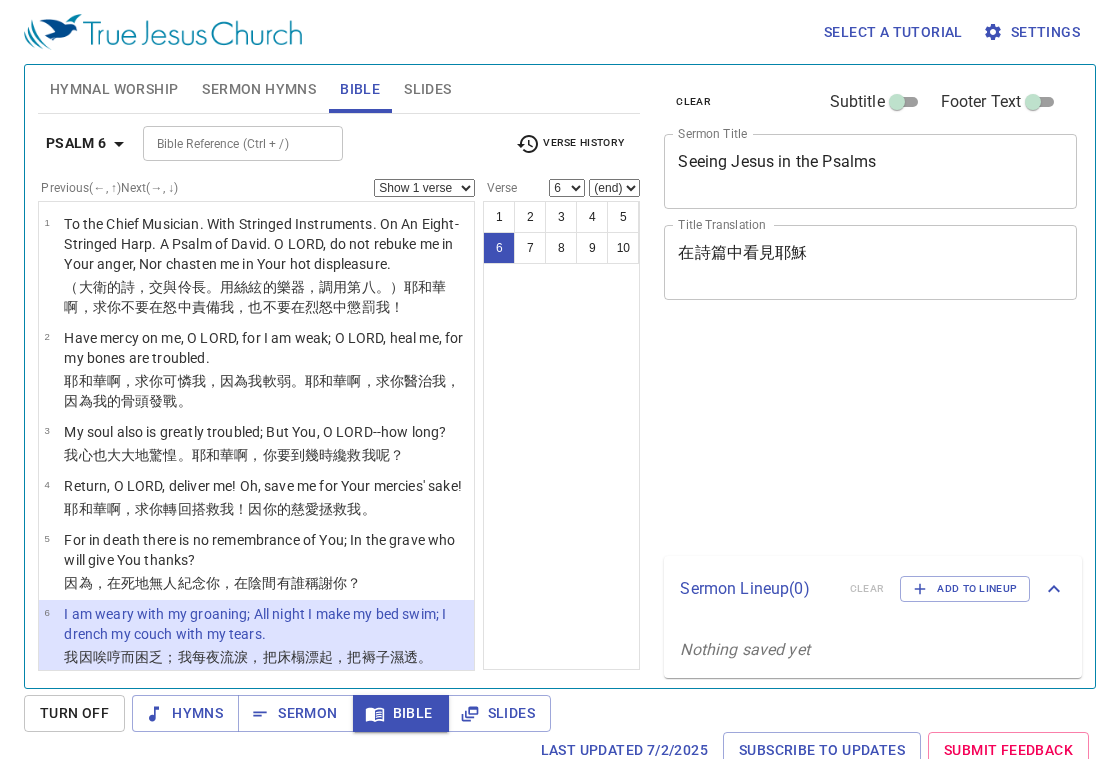 select on "6" 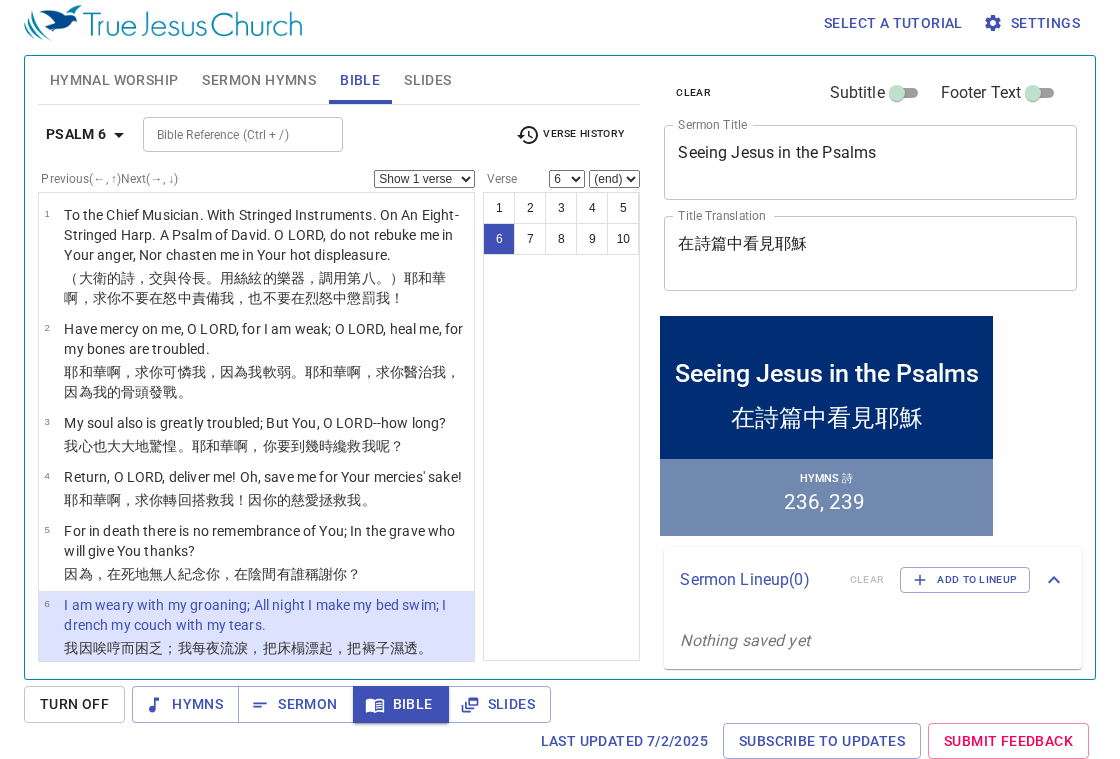 scroll, scrollTop: 9, scrollLeft: 0, axis: vertical 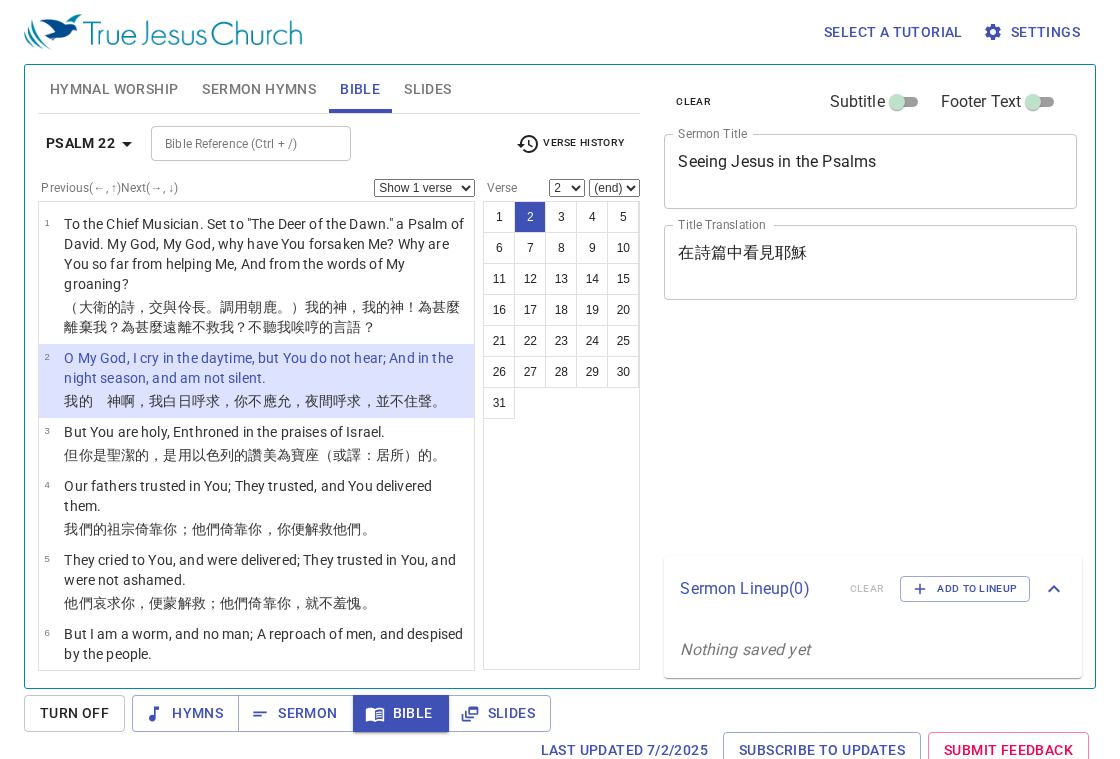 select on "2" 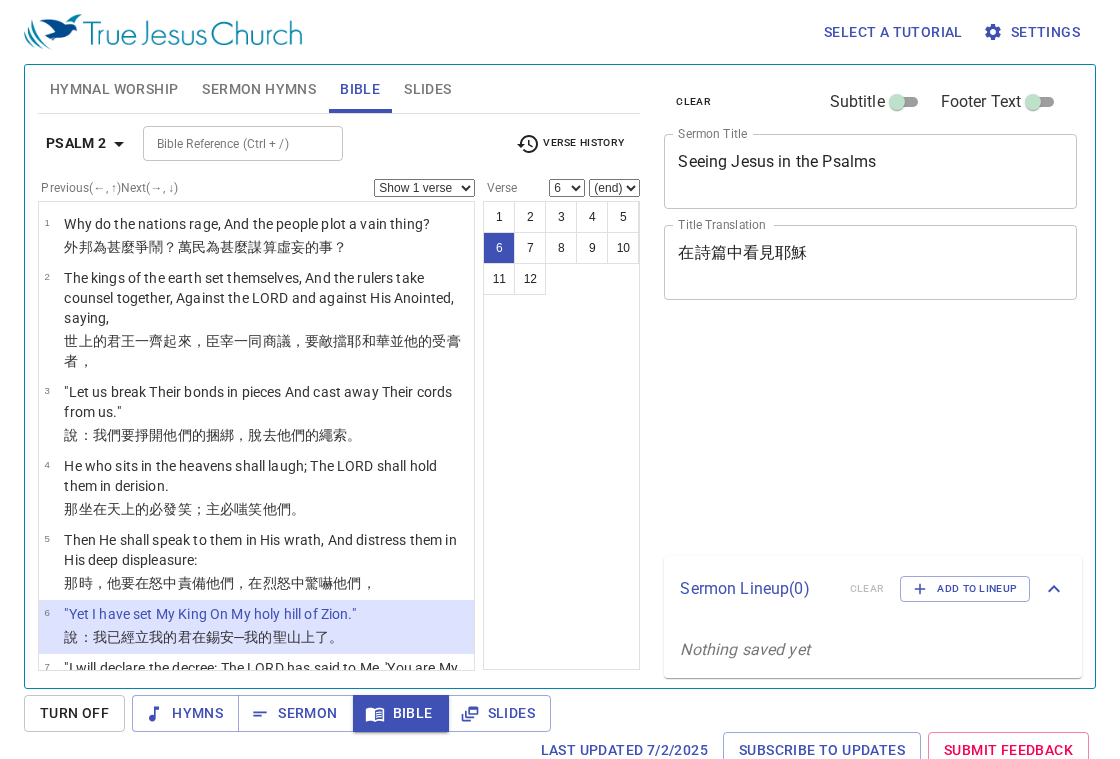 select on "6" 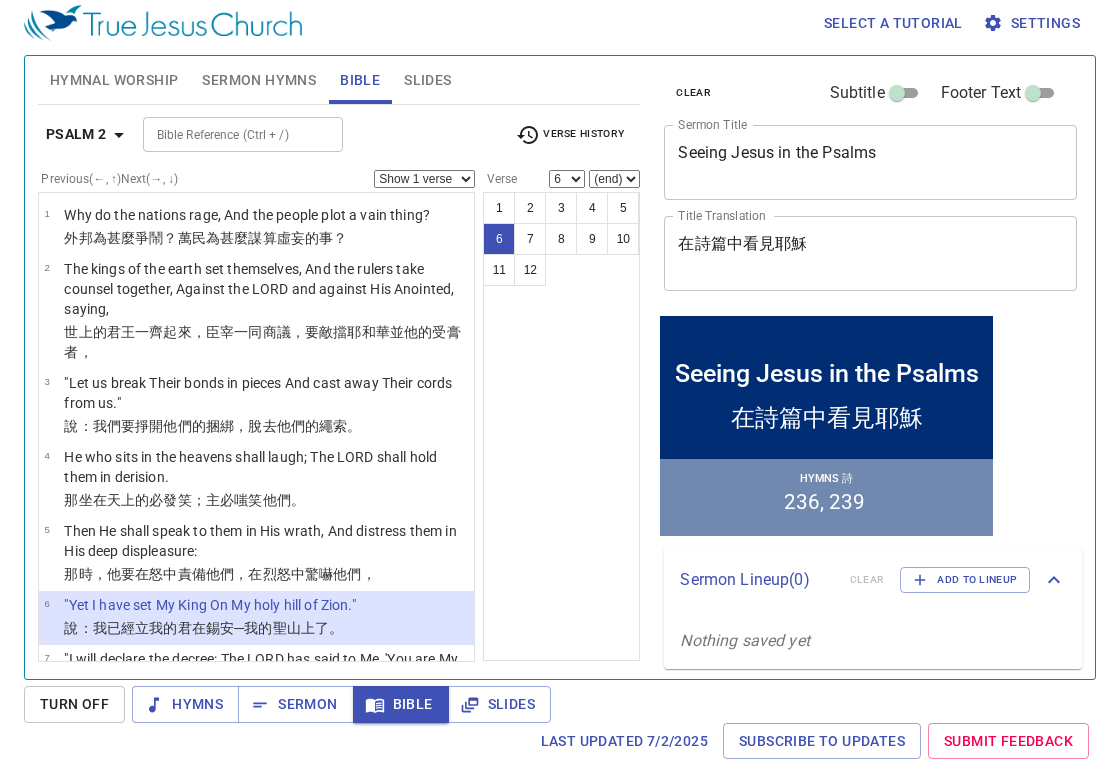 scroll, scrollTop: 9, scrollLeft: 0, axis: vertical 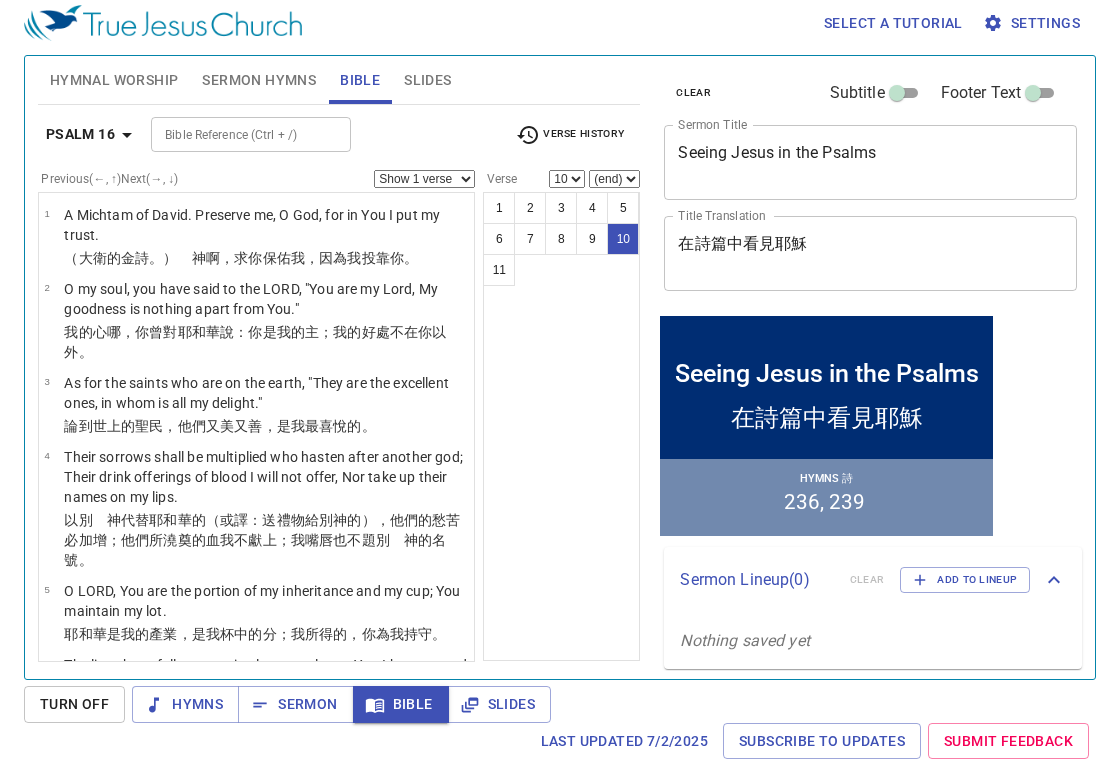 click on "11" at bounding box center [499, 270] 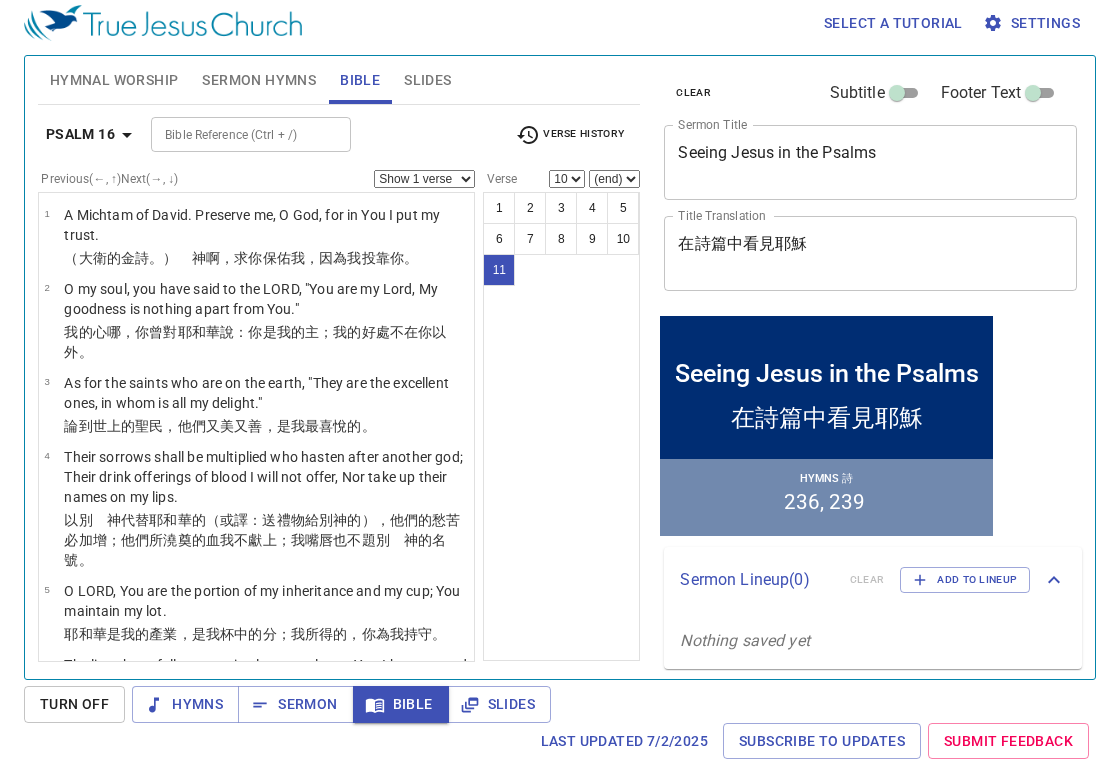 select on "11" 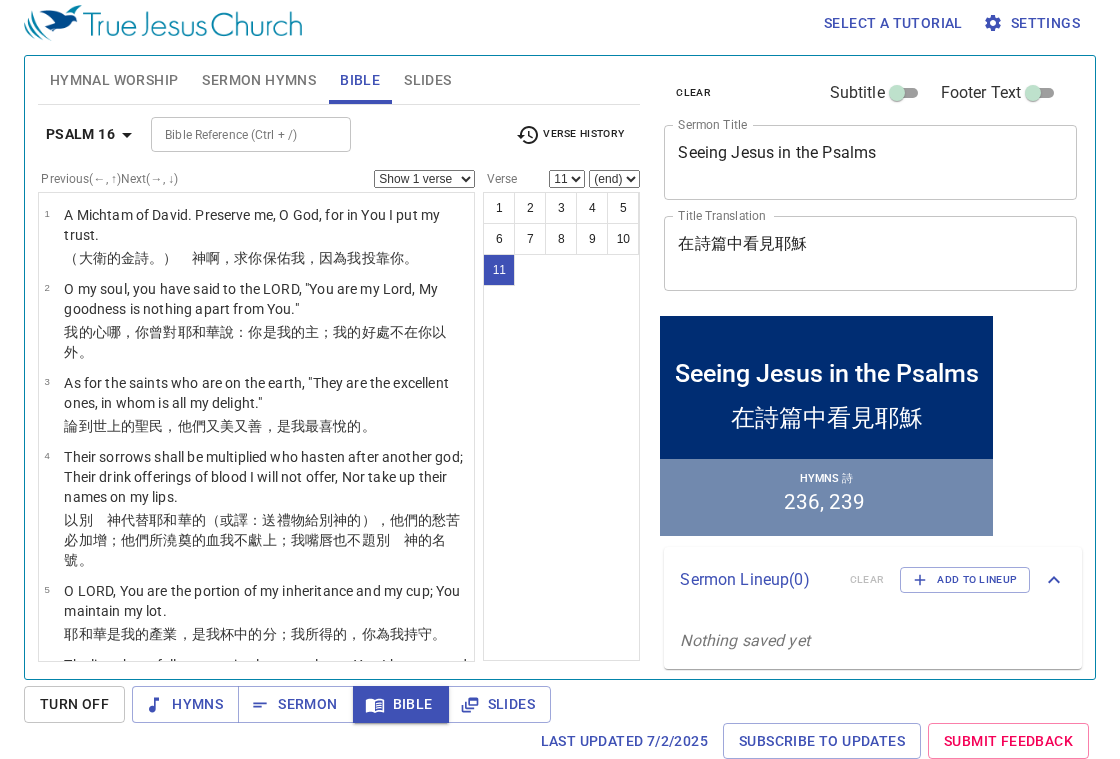 scroll, scrollTop: 9, scrollLeft: 0, axis: vertical 